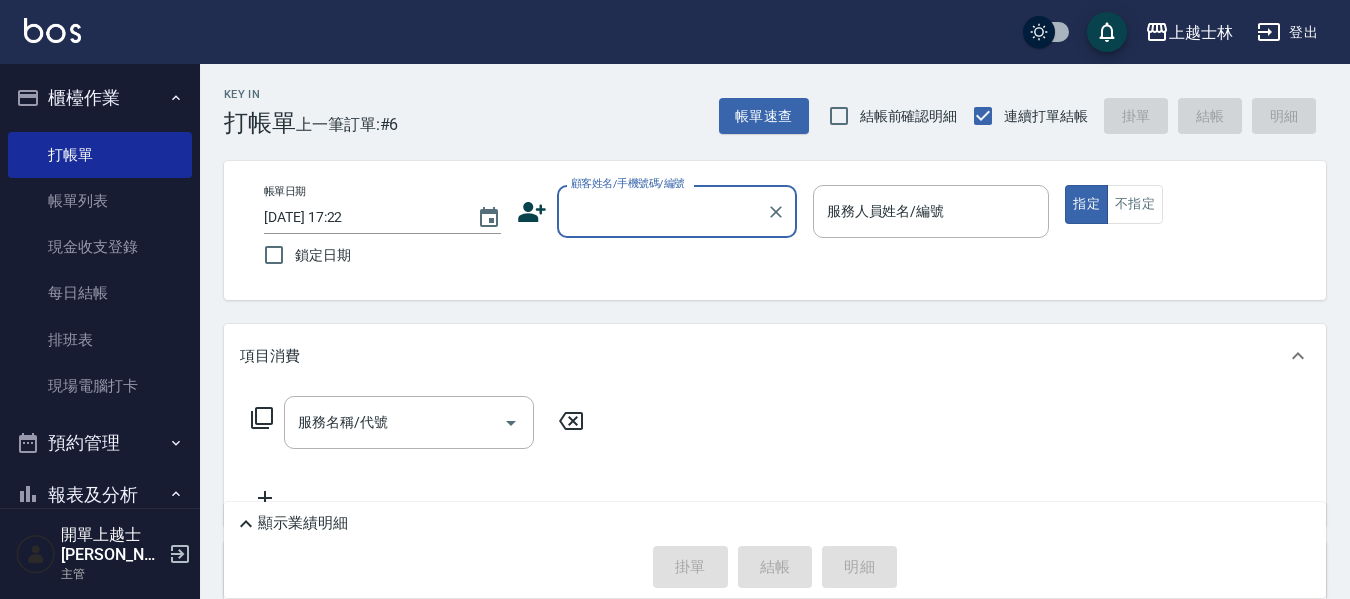 scroll, scrollTop: 0, scrollLeft: 0, axis: both 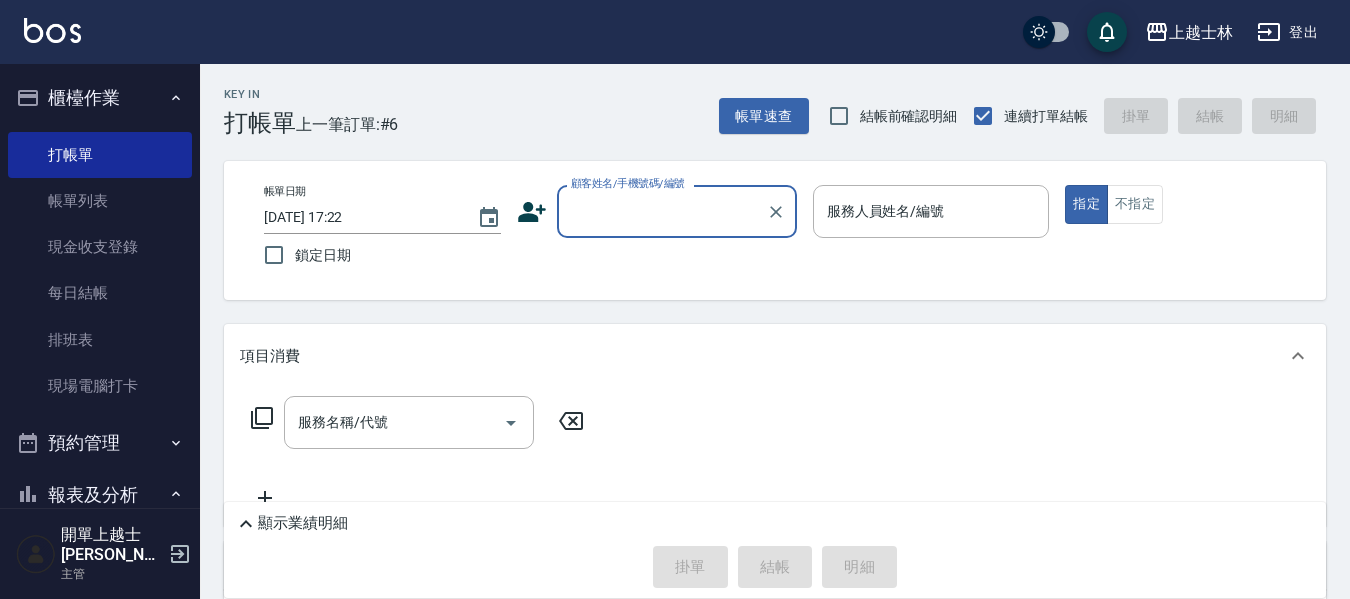 drag, startPoint x: 53, startPoint y: 202, endPoint x: 0, endPoint y: 39, distance: 171.40012 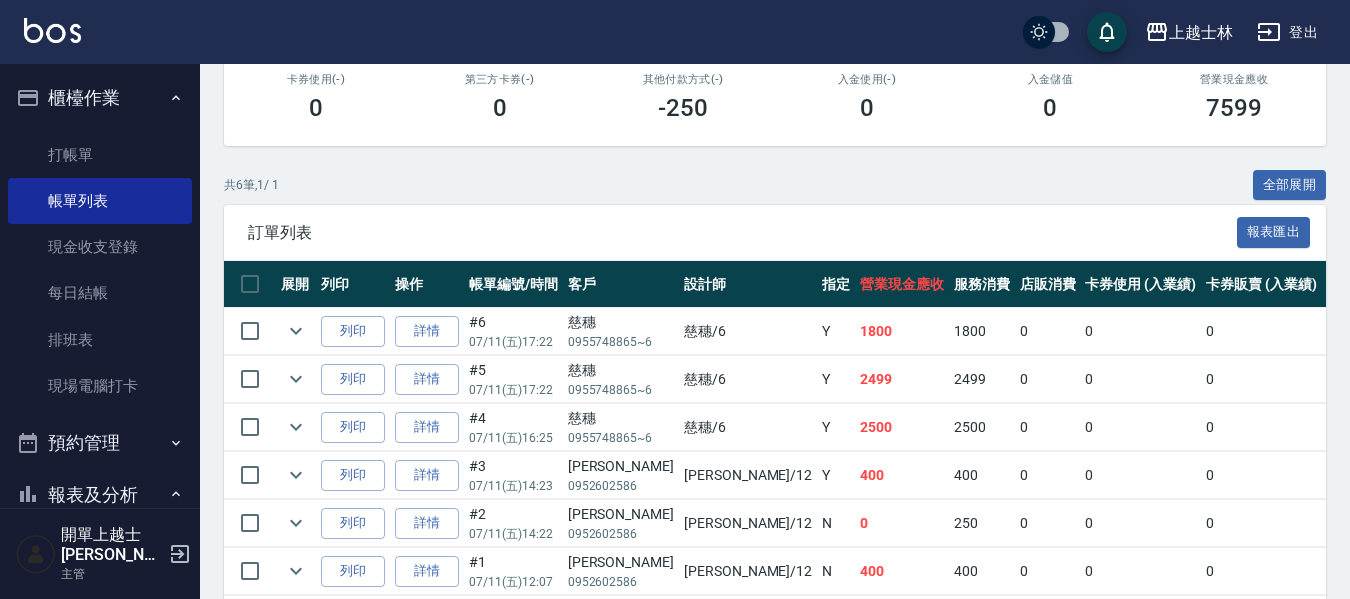 scroll, scrollTop: 400, scrollLeft: 0, axis: vertical 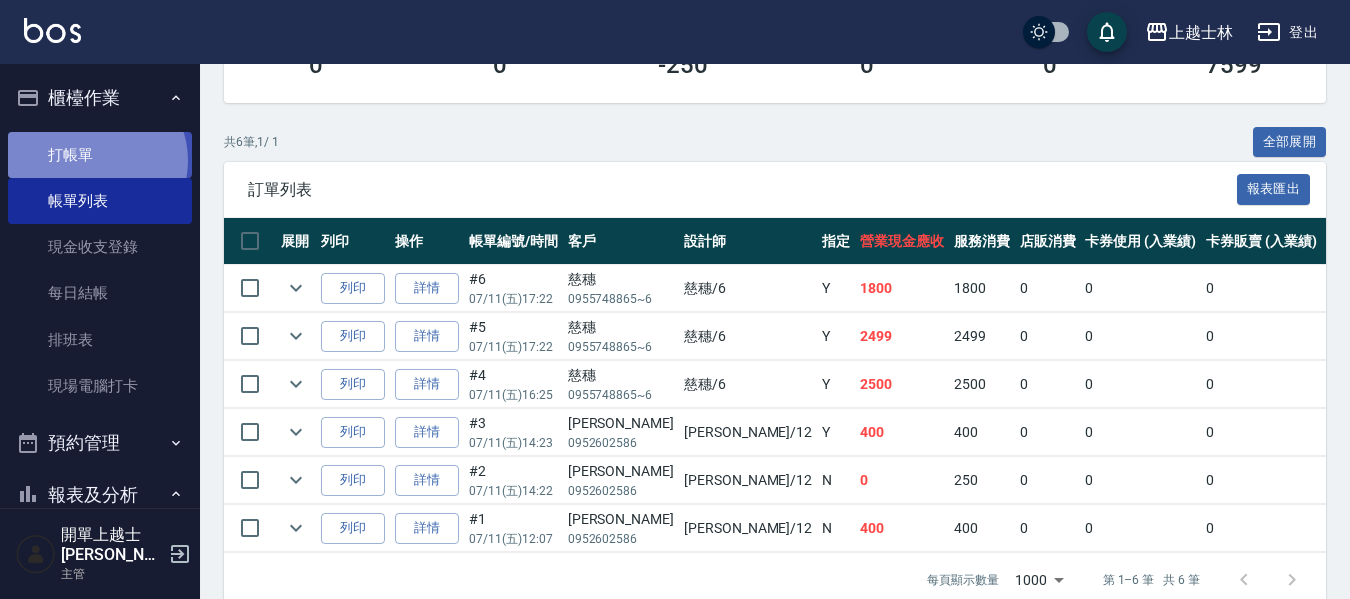 click on "打帳單" at bounding box center [100, 155] 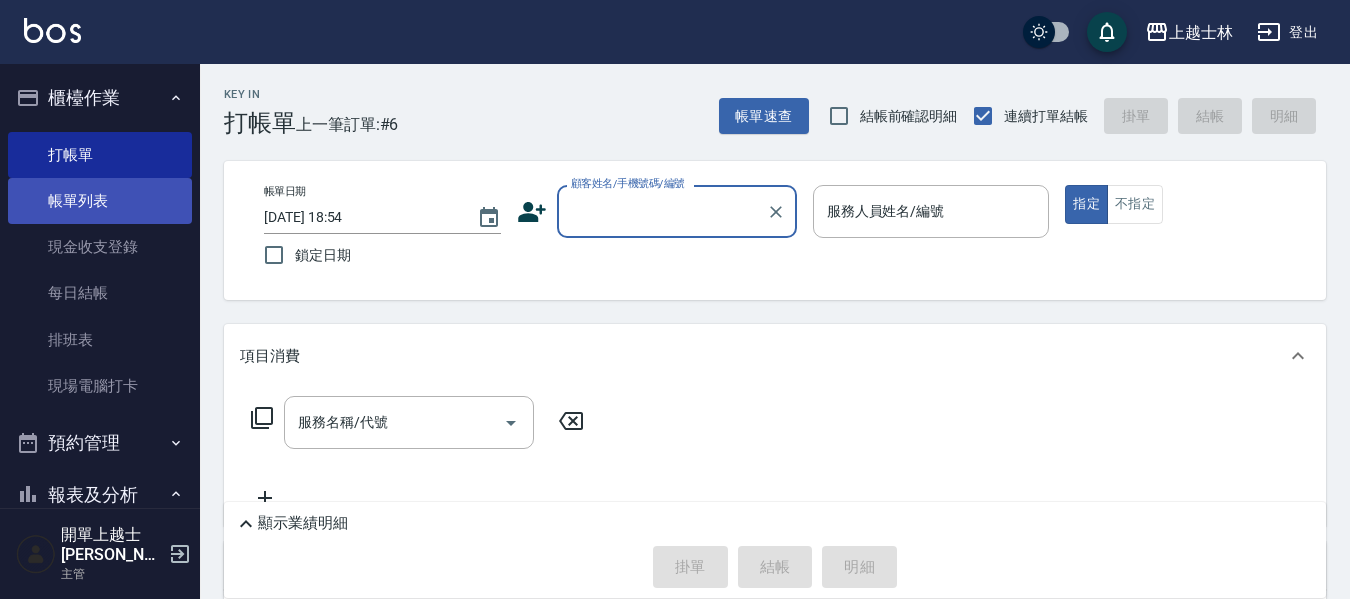 click on "帳單列表" at bounding box center (100, 201) 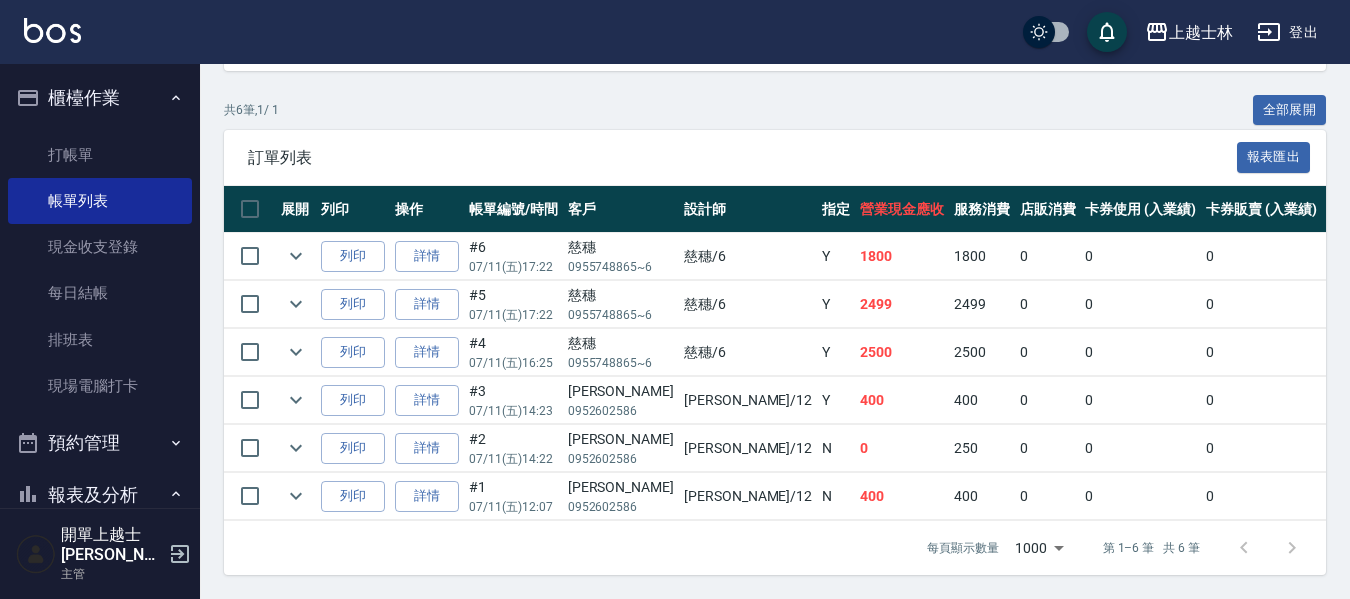 scroll, scrollTop: 447, scrollLeft: 0, axis: vertical 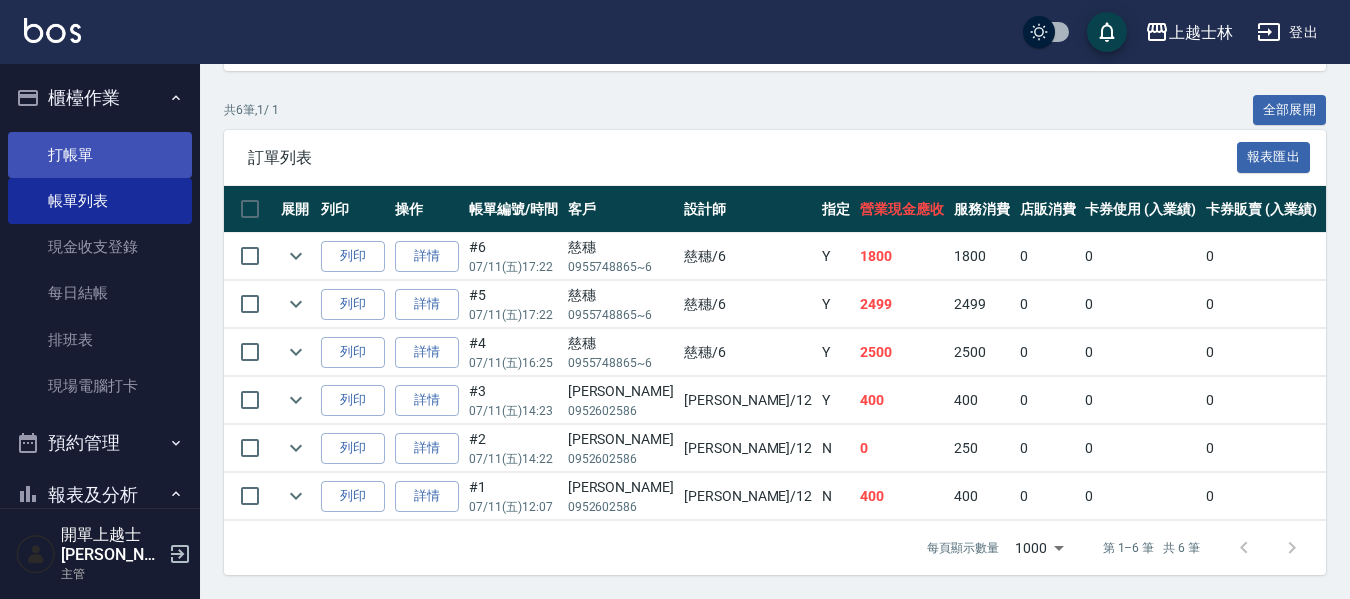 click on "打帳單" at bounding box center [100, 155] 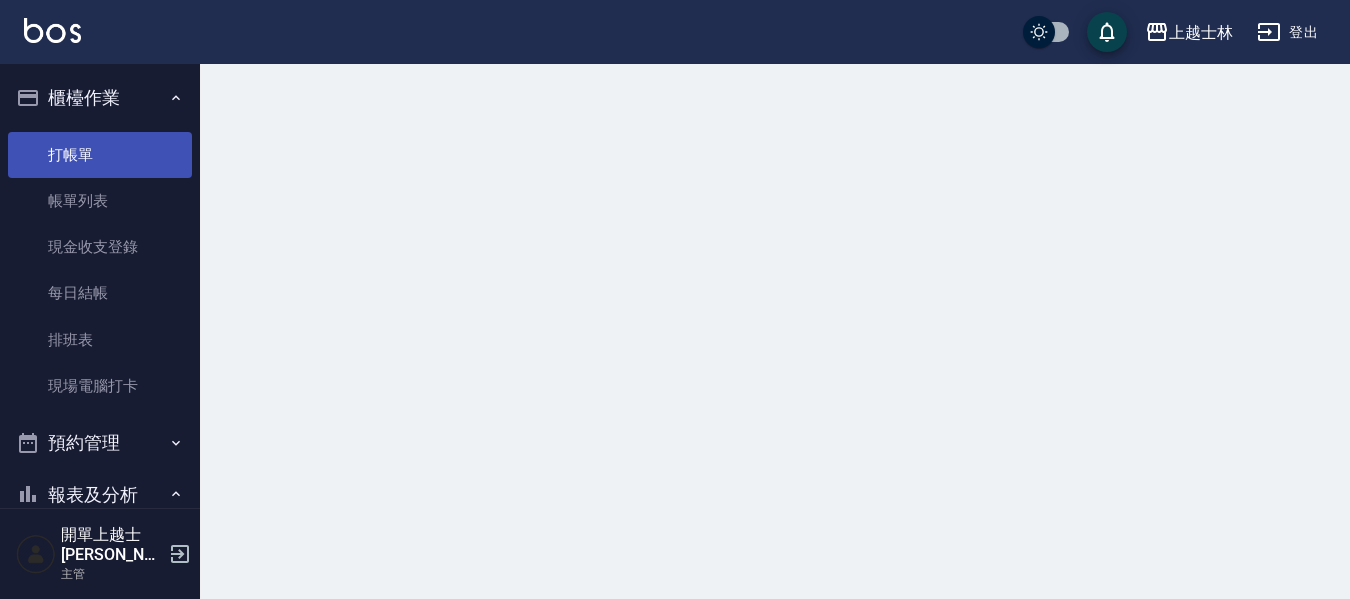 scroll, scrollTop: 0, scrollLeft: 0, axis: both 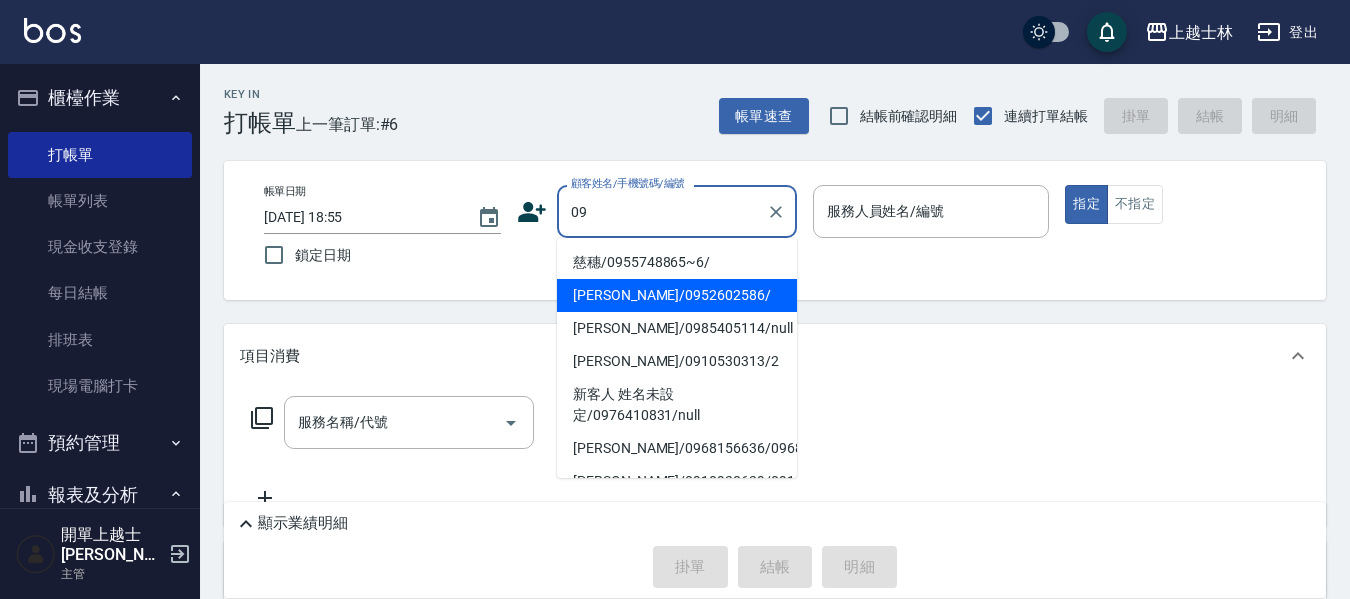 type on "[PERSON_NAME]/0952602586/" 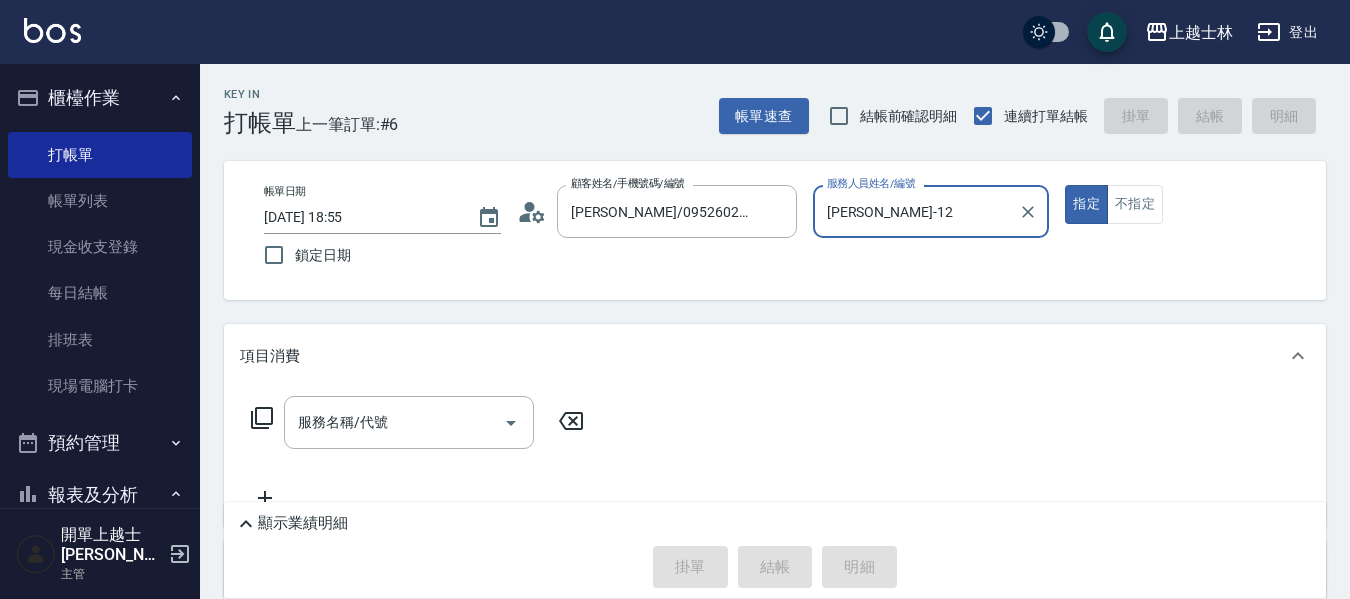 type on "[PERSON_NAME]-12" 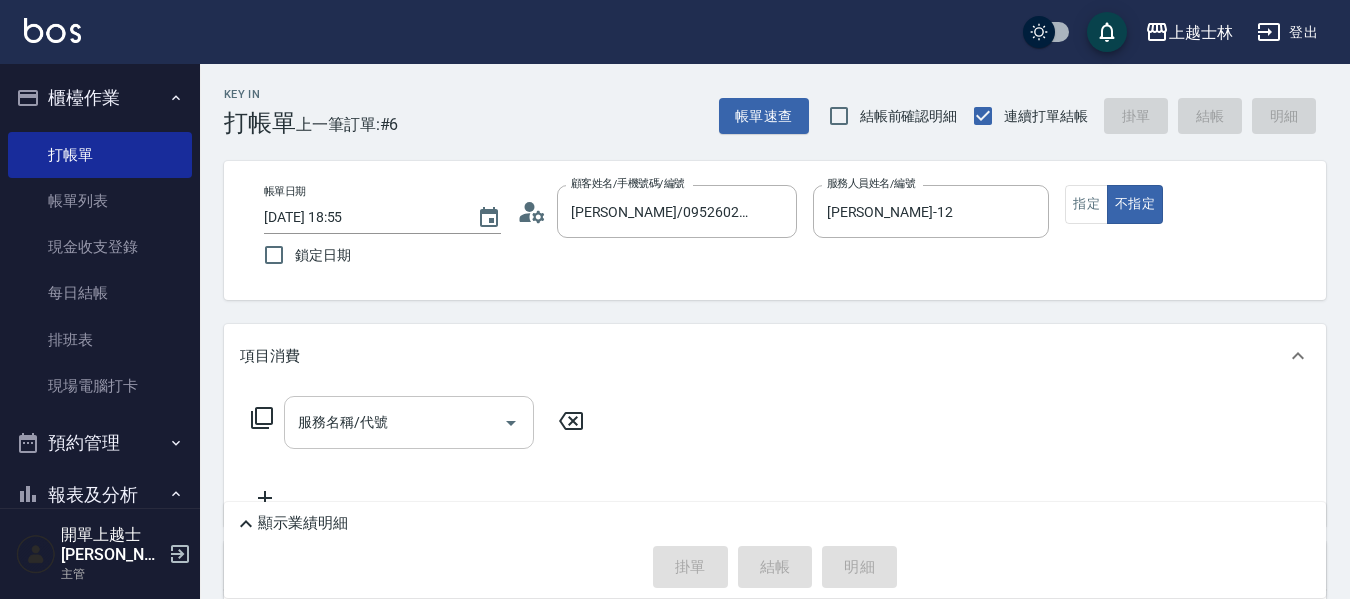click on "服務名稱/代號" at bounding box center [409, 422] 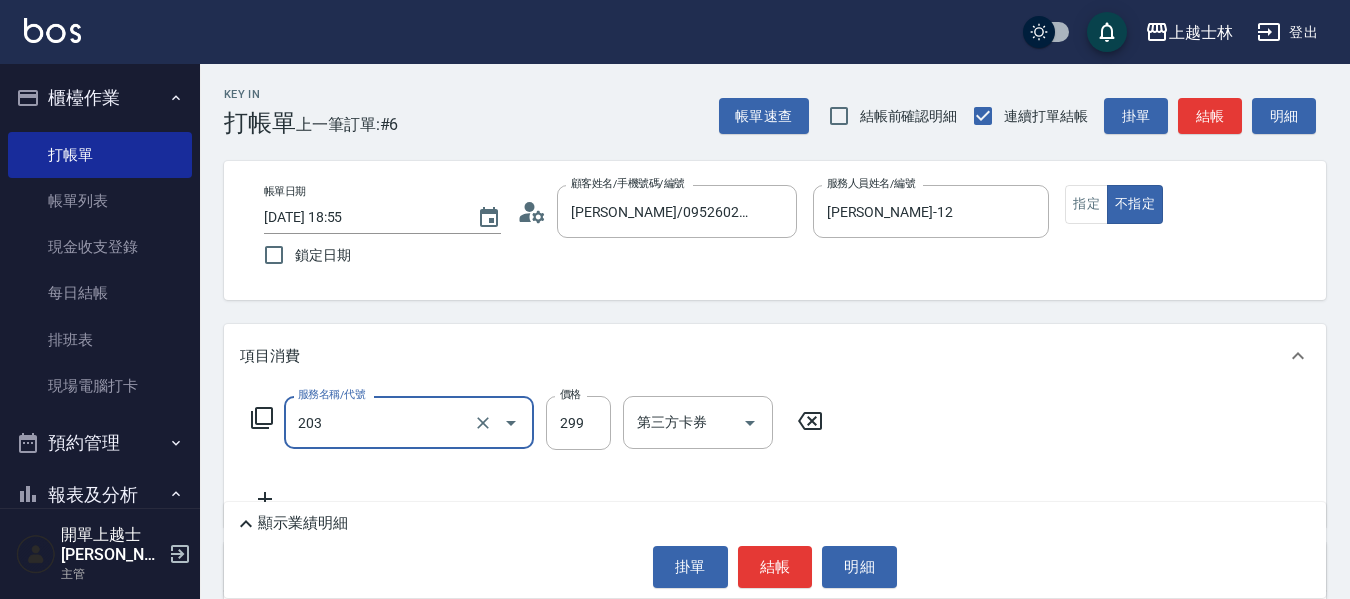 type on "B級洗+剪(203)" 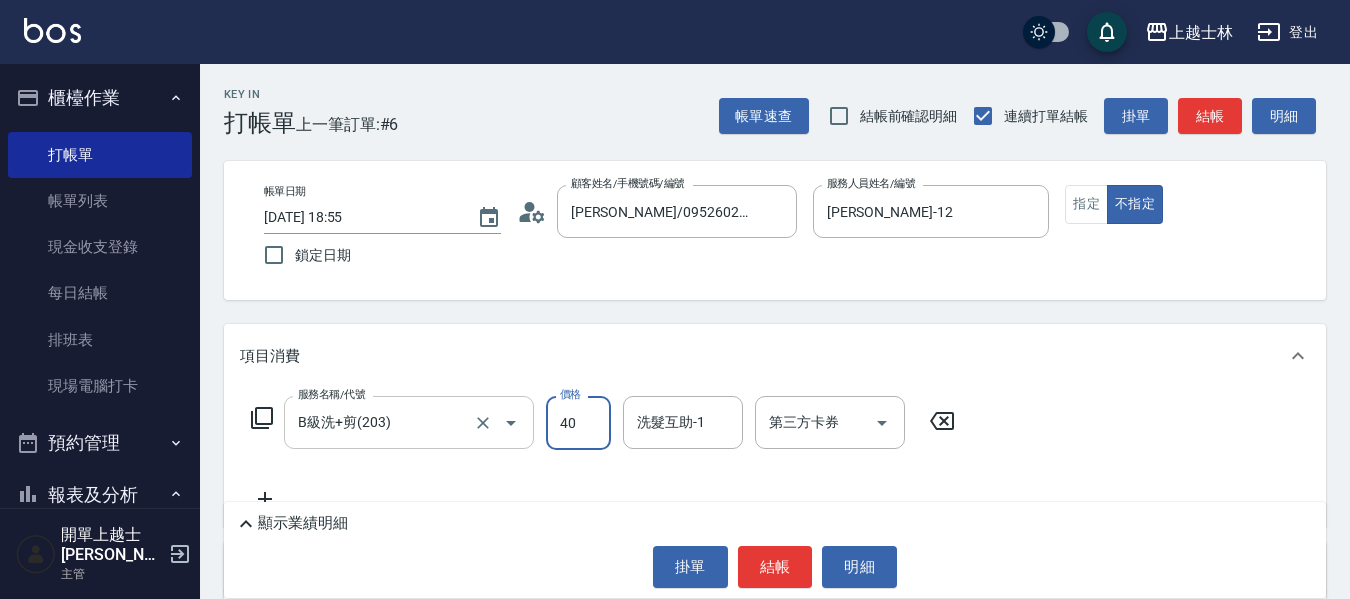 type on "400" 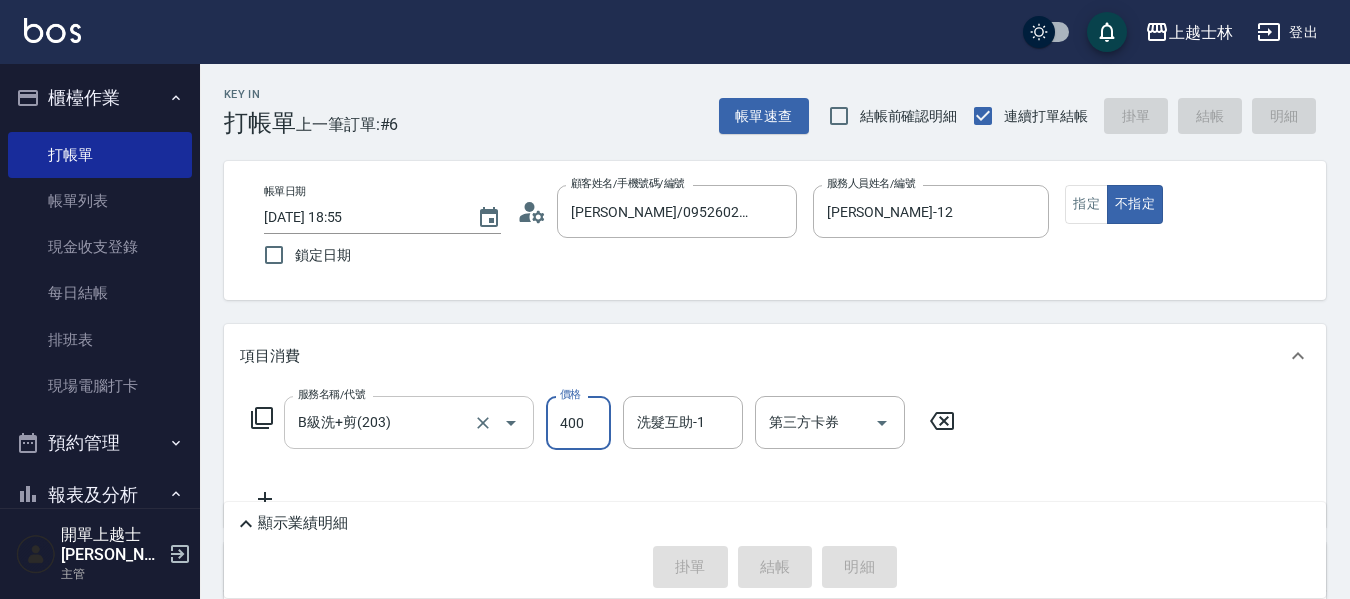type 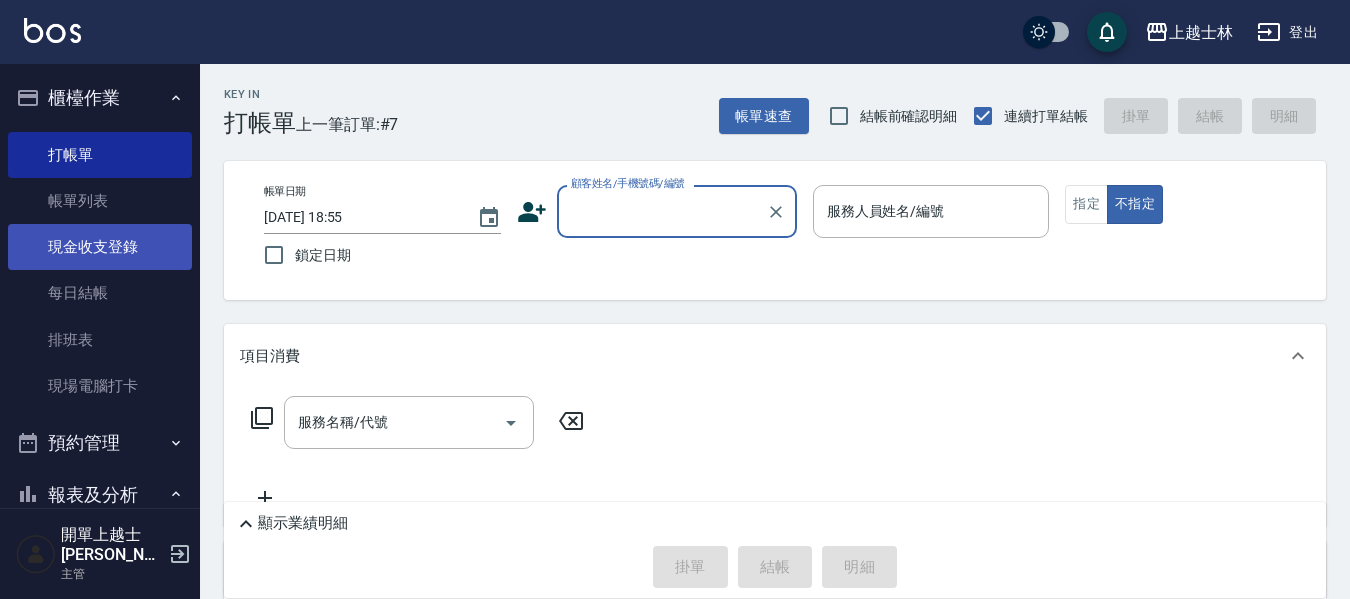 click on "現金收支登錄" at bounding box center (100, 247) 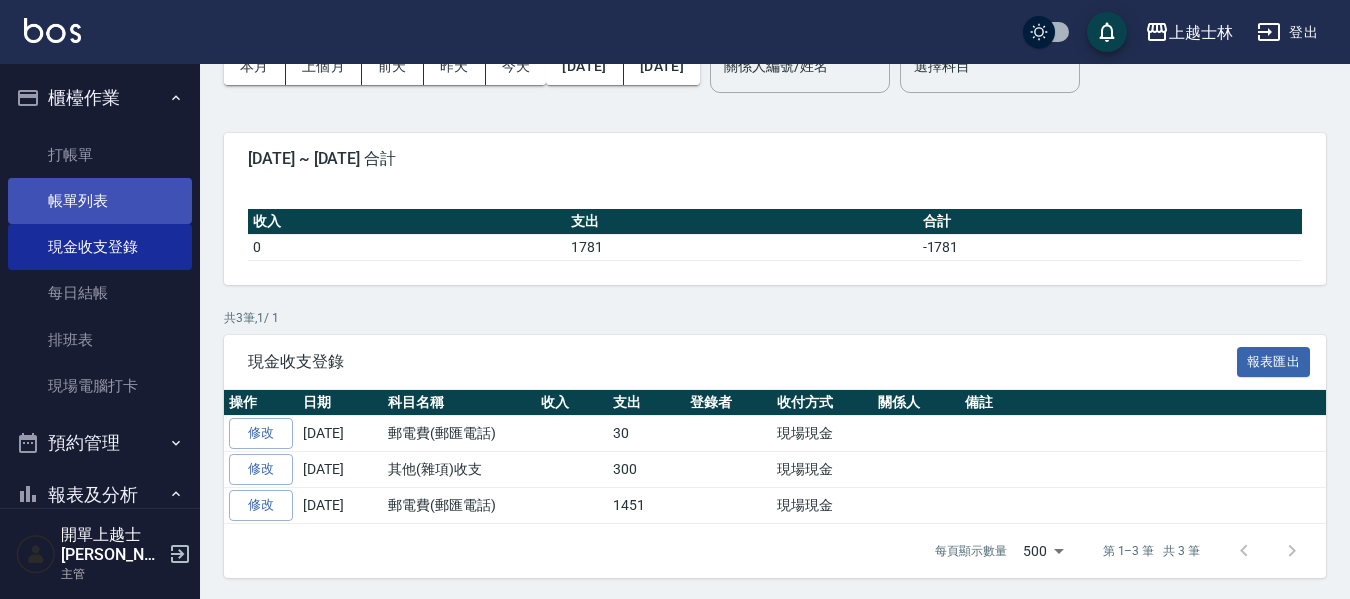 scroll, scrollTop: 116, scrollLeft: 0, axis: vertical 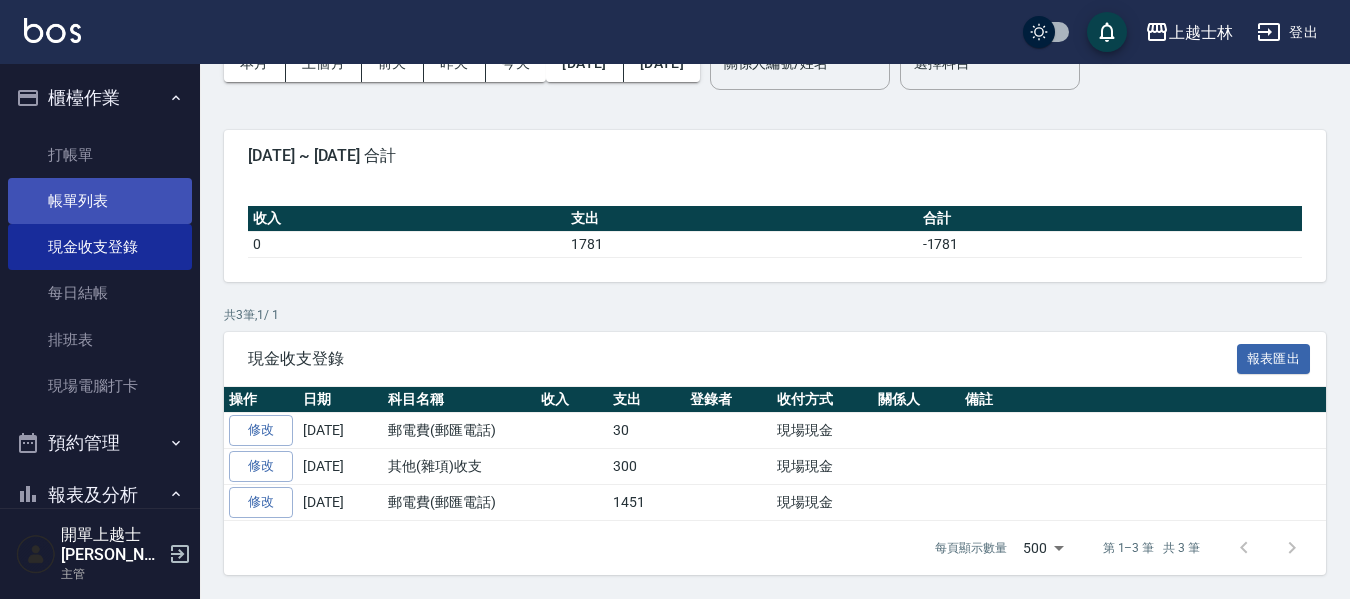 click on "帳單列表" at bounding box center (100, 201) 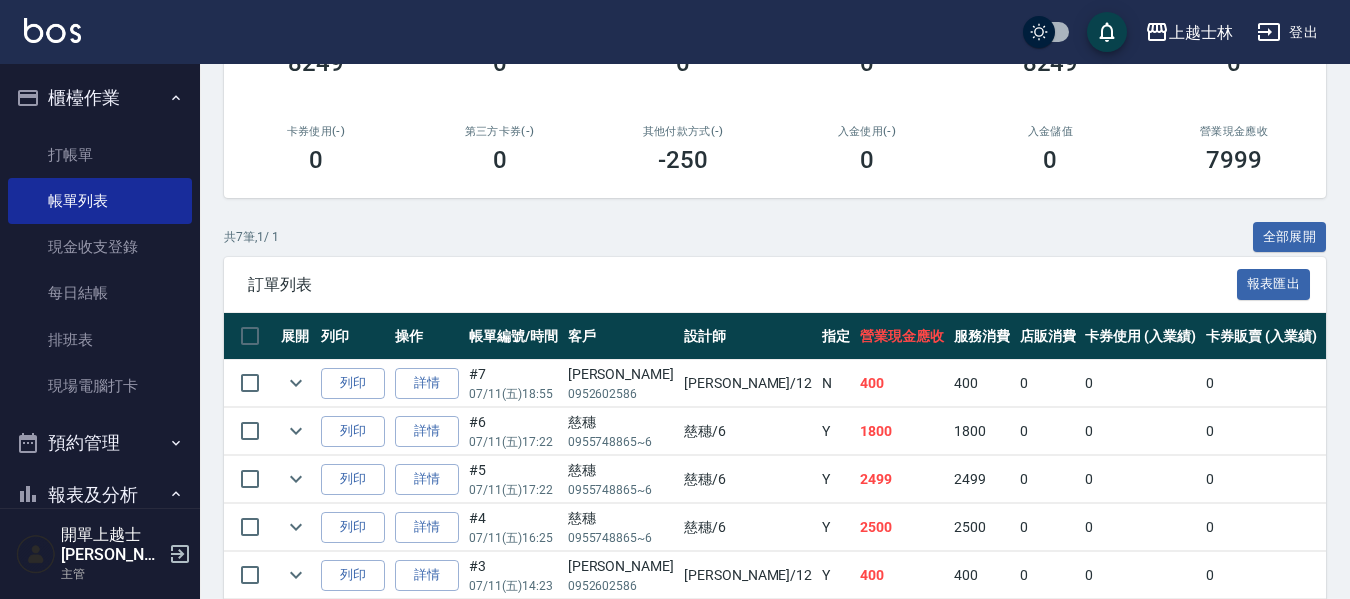 scroll, scrollTop: 195, scrollLeft: 0, axis: vertical 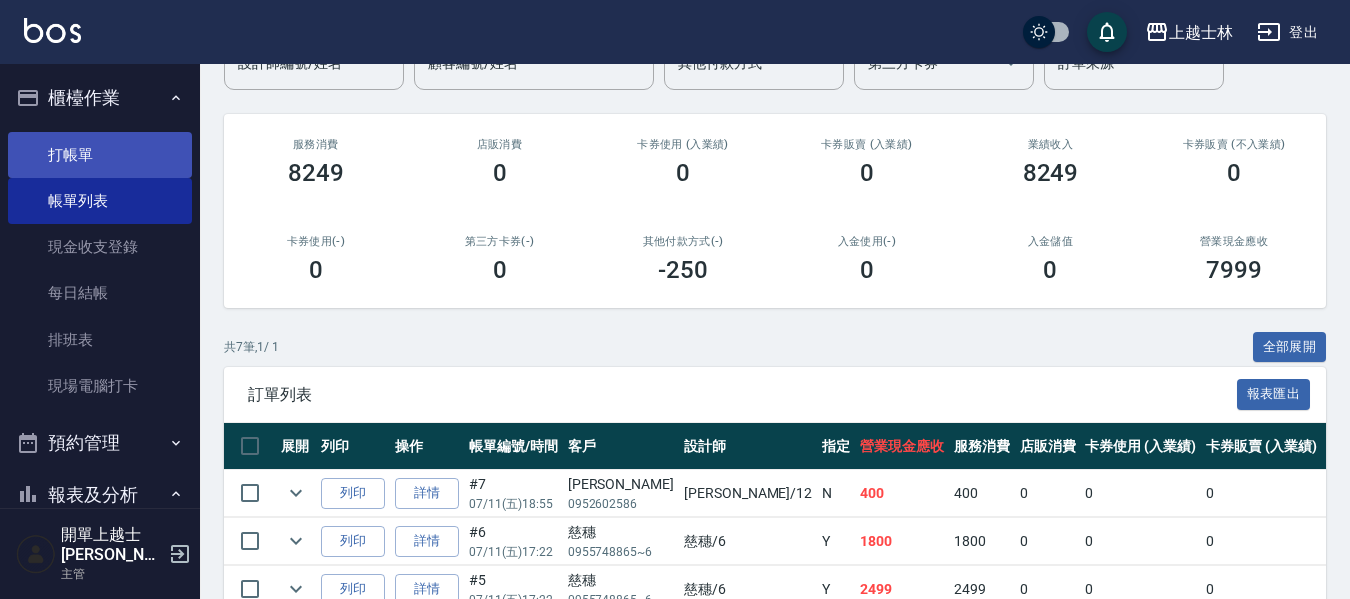 click on "打帳單" at bounding box center (100, 155) 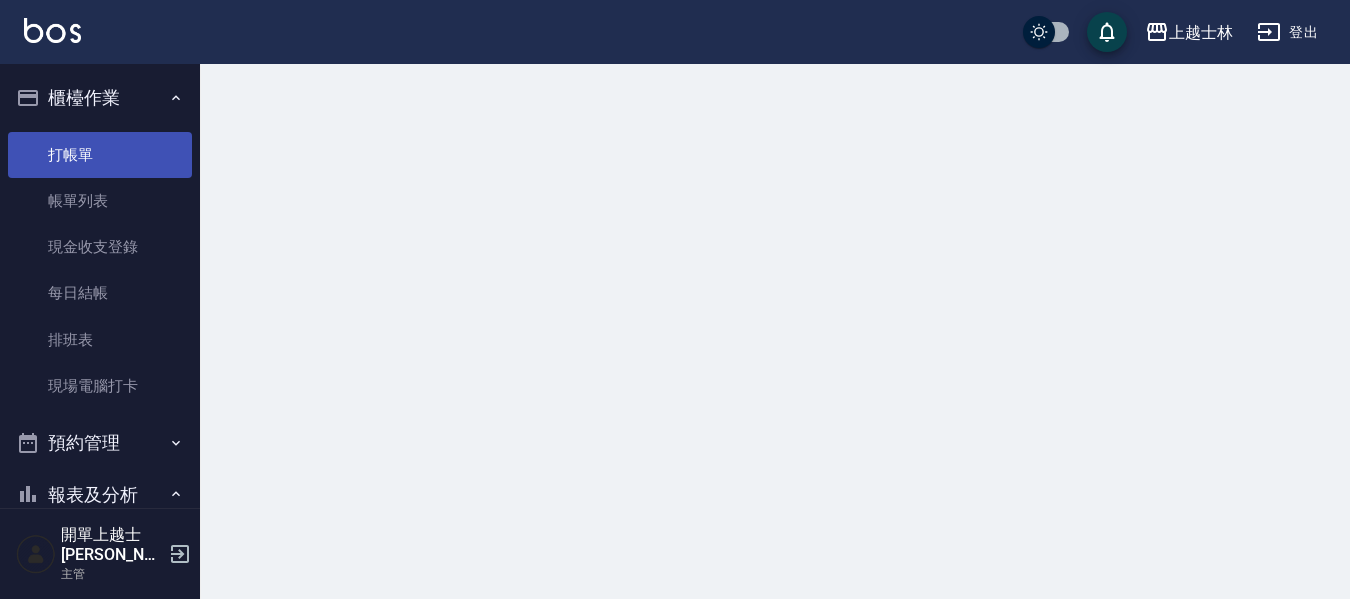 scroll, scrollTop: 0, scrollLeft: 0, axis: both 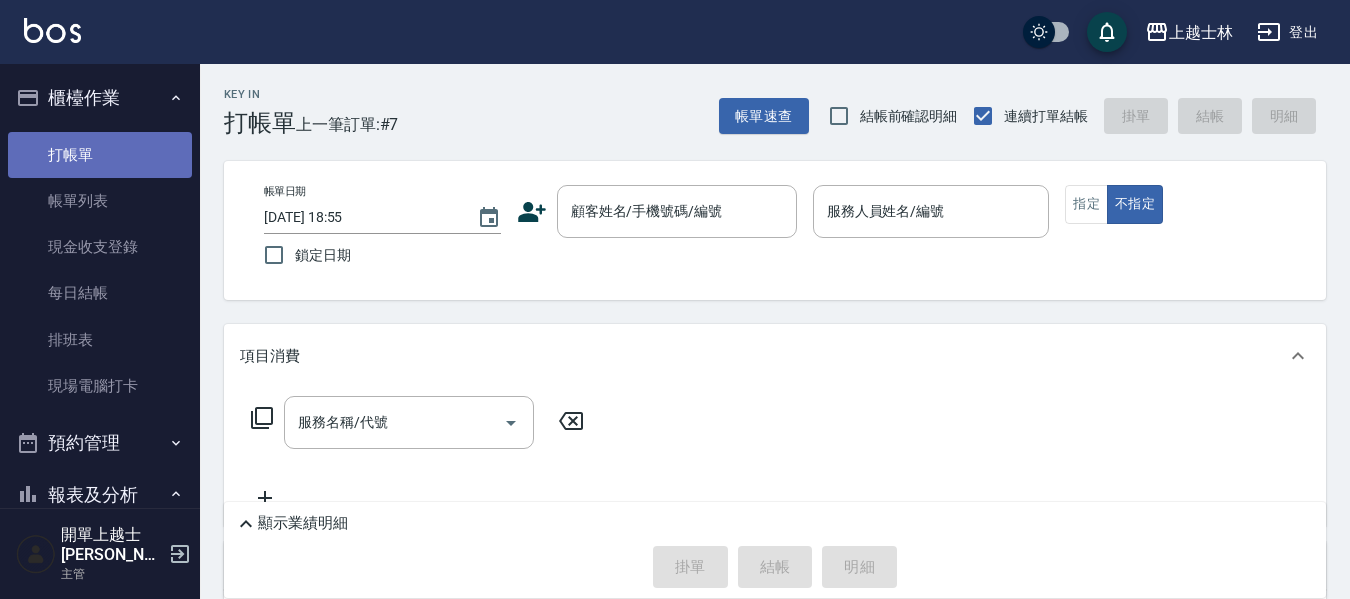drag, startPoint x: 102, startPoint y: 148, endPoint x: 0, endPoint y: 365, distance: 239.77698 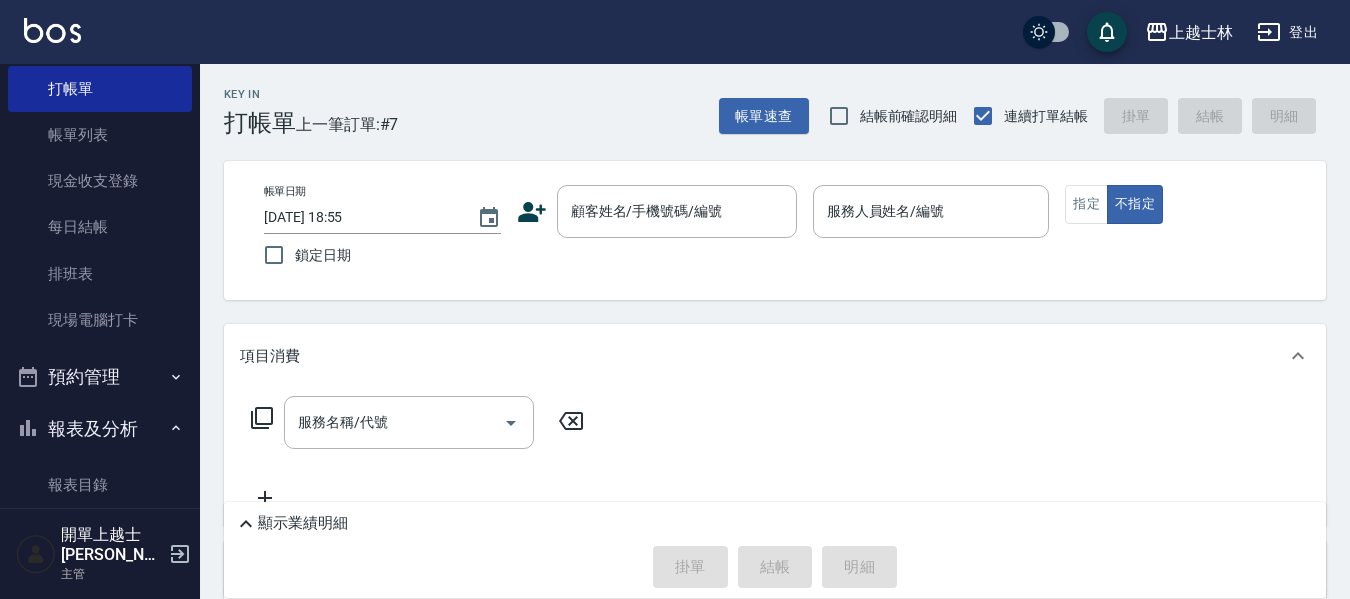 scroll, scrollTop: 100, scrollLeft: 0, axis: vertical 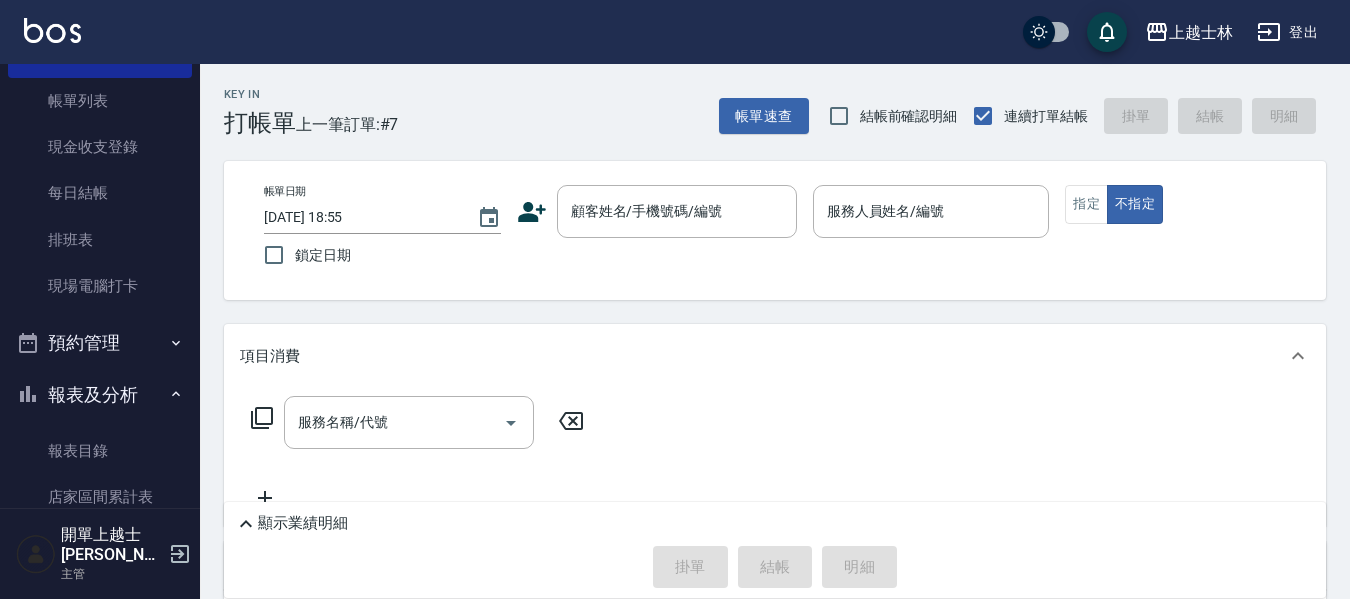 click on "報表及分析" at bounding box center (100, 395) 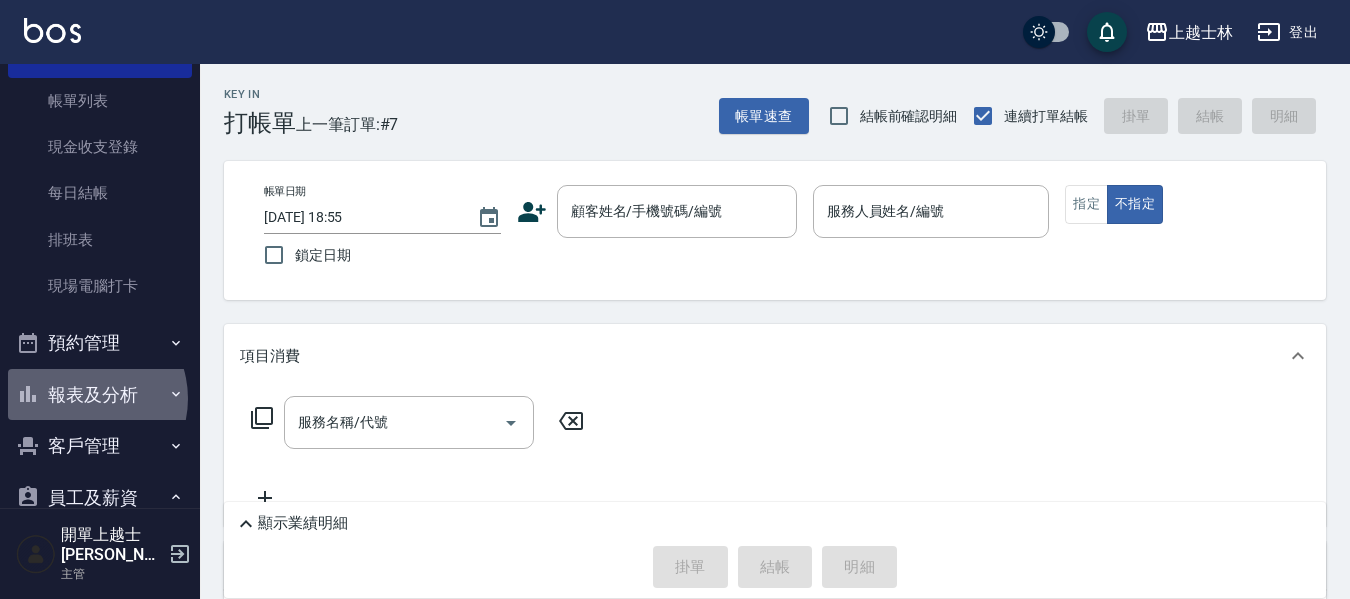 click on "報表及分析" at bounding box center [100, 395] 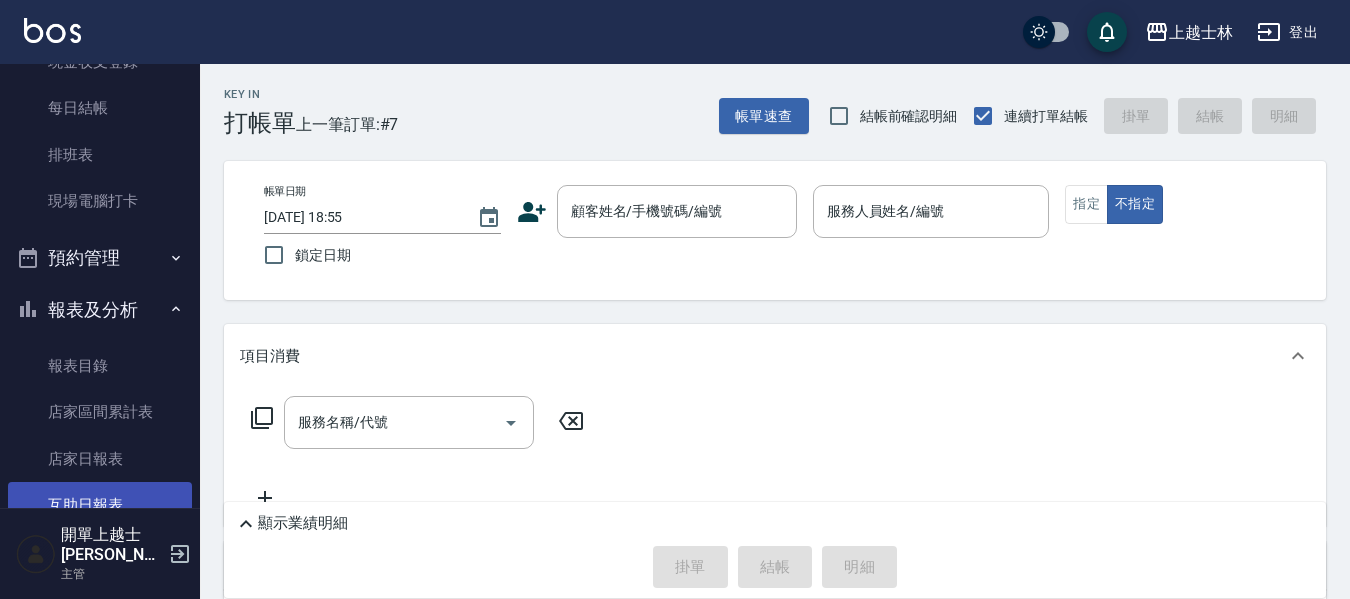 scroll, scrollTop: 300, scrollLeft: 0, axis: vertical 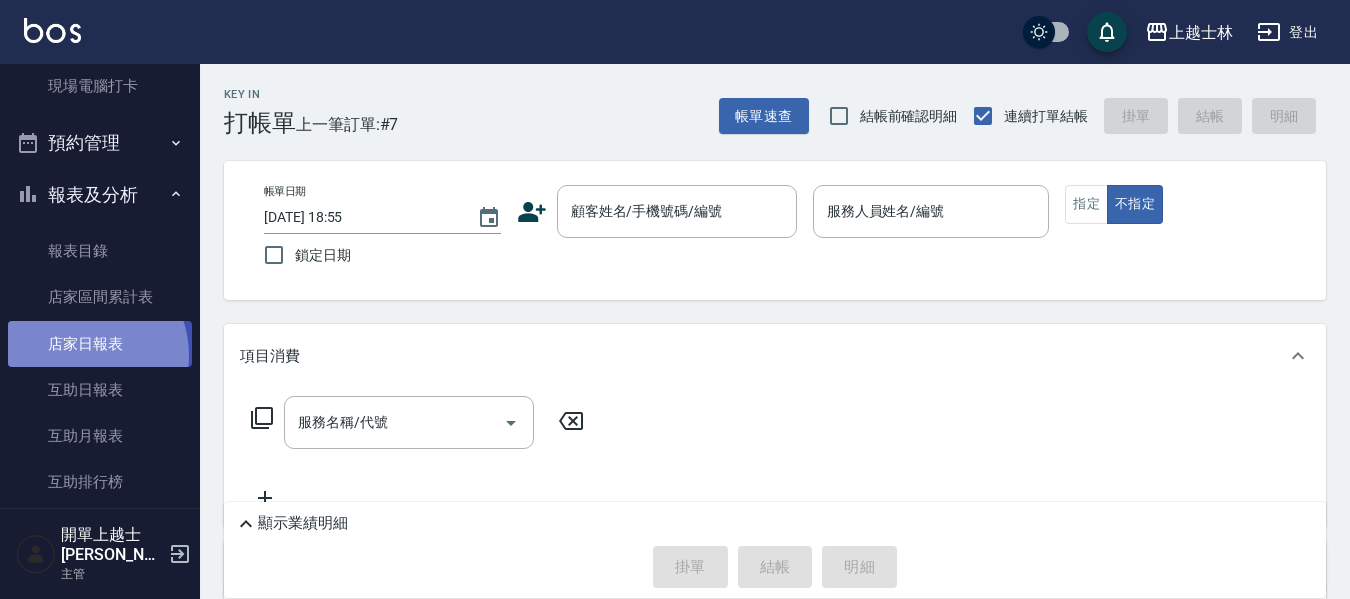 click on "店家日報表" at bounding box center (100, 344) 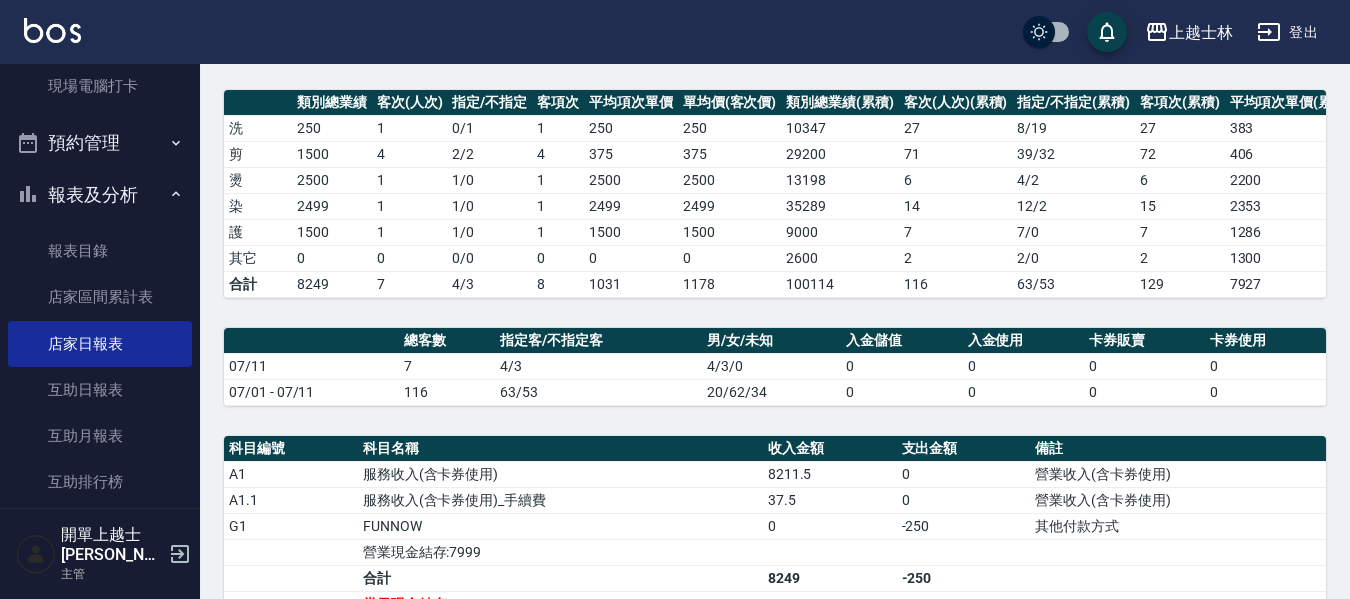 scroll, scrollTop: 200, scrollLeft: 0, axis: vertical 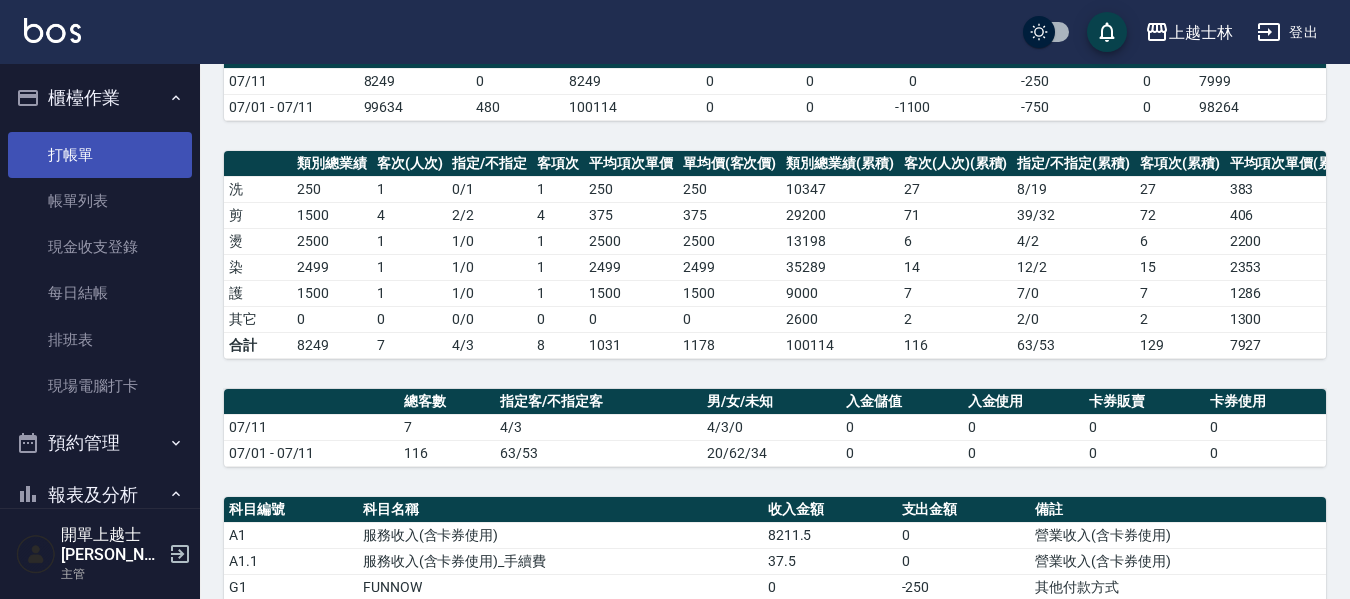click on "打帳單" at bounding box center [100, 155] 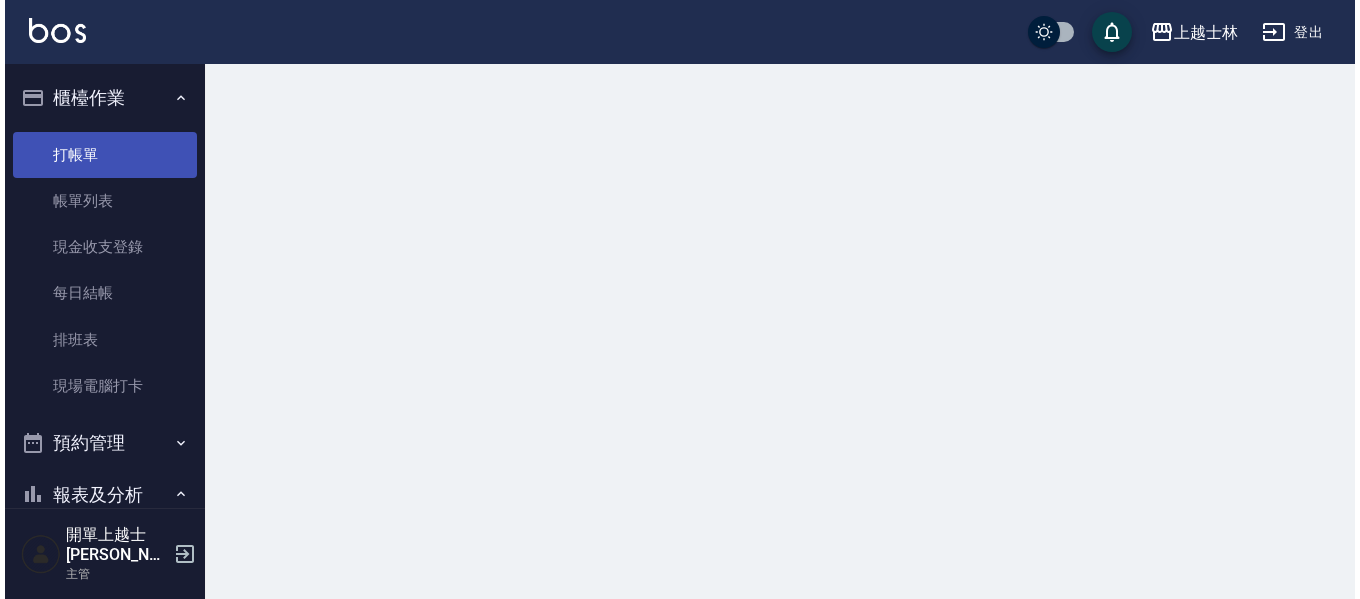 scroll, scrollTop: 0, scrollLeft: 0, axis: both 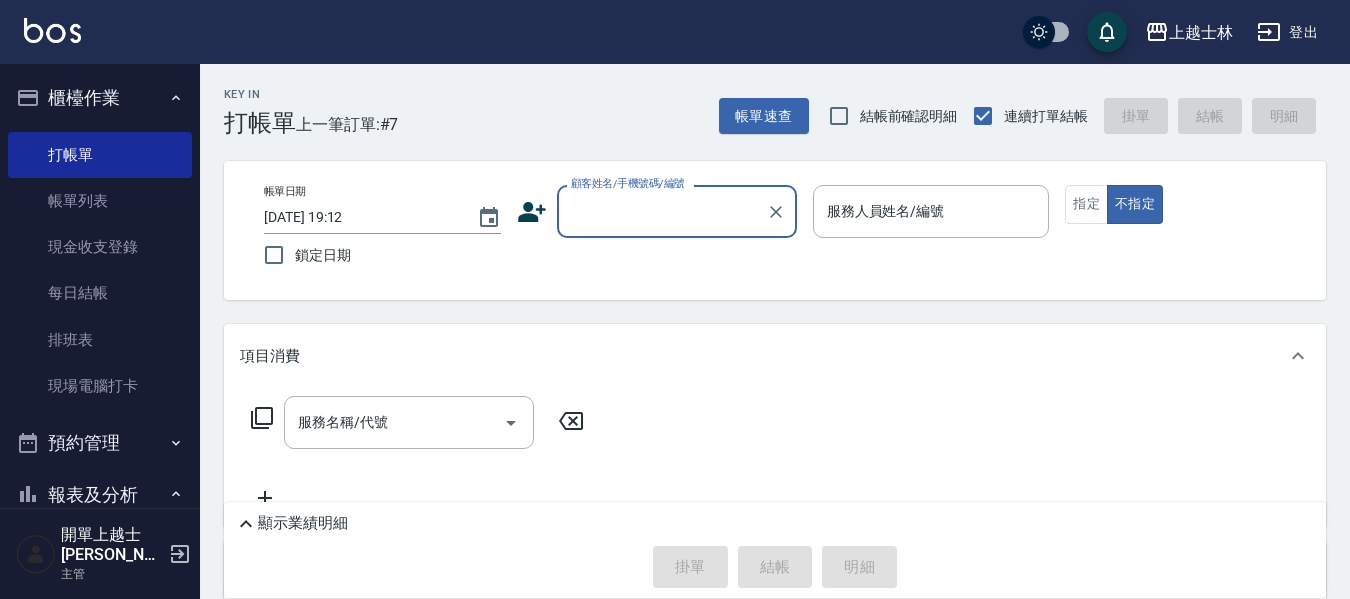 click on "顧客姓名/手機號碼/編號" at bounding box center (662, 211) 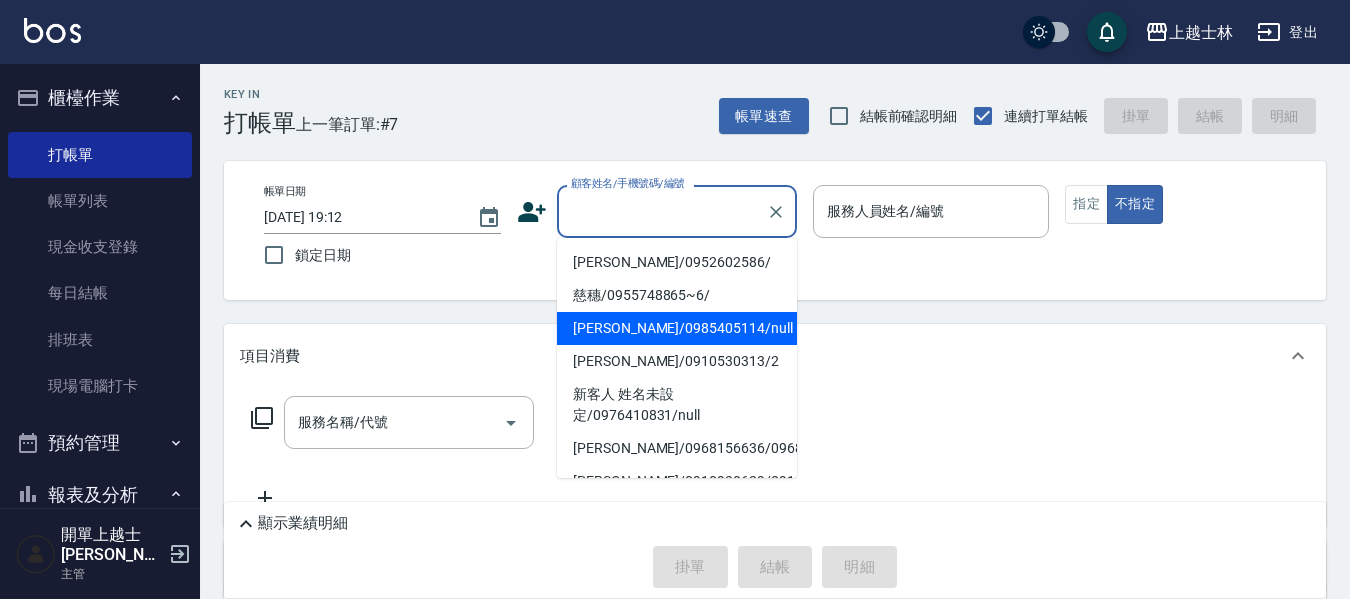 click on "[PERSON_NAME]/0985405114/null" at bounding box center [677, 328] 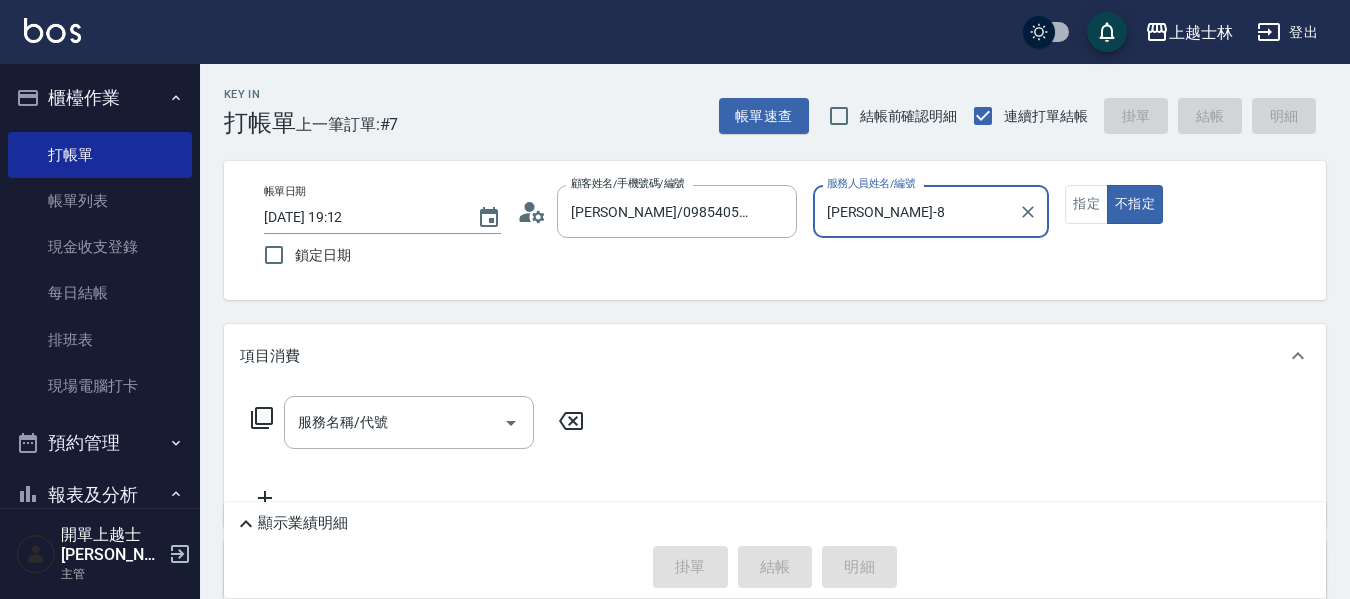 type on "[PERSON_NAME]-8" 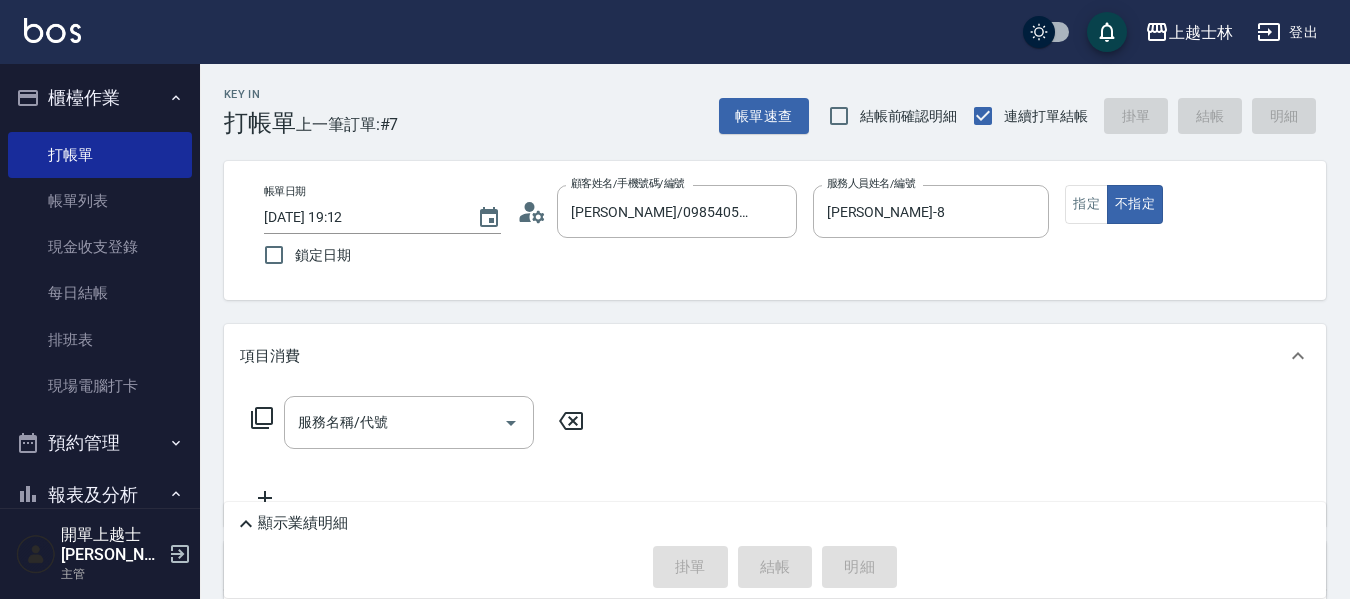 click 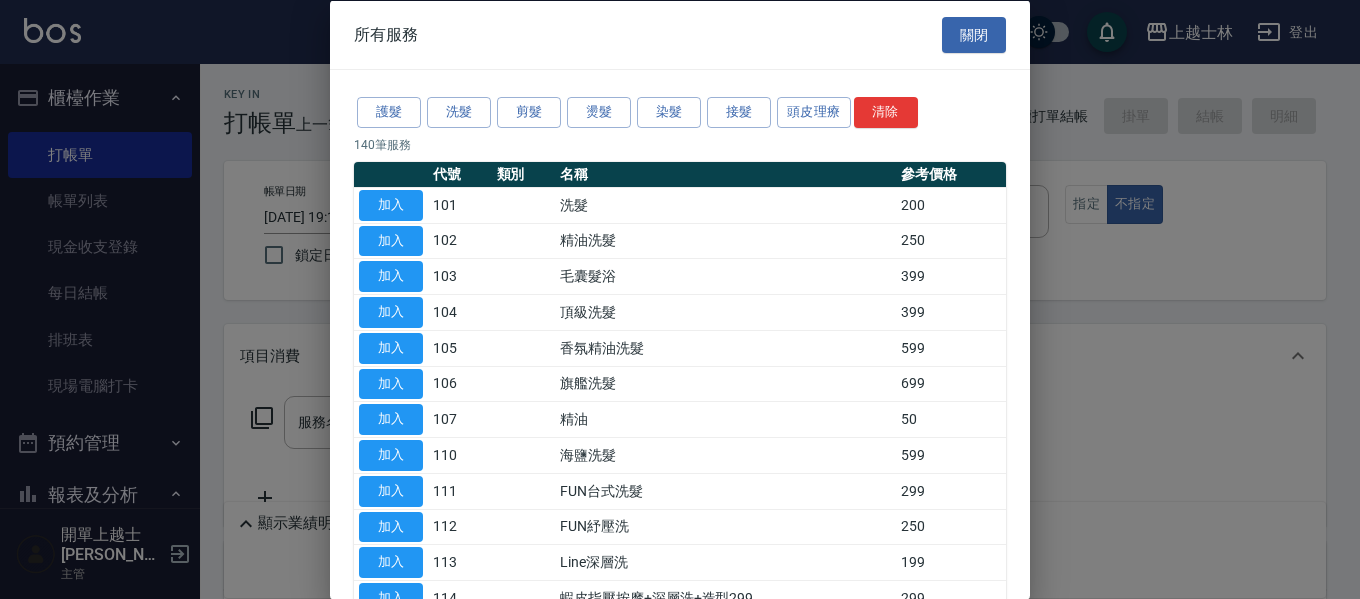 click on "護髮 洗髮 剪髮 燙髮 染髮 接髮 頭皮理療 清除" at bounding box center (680, 112) 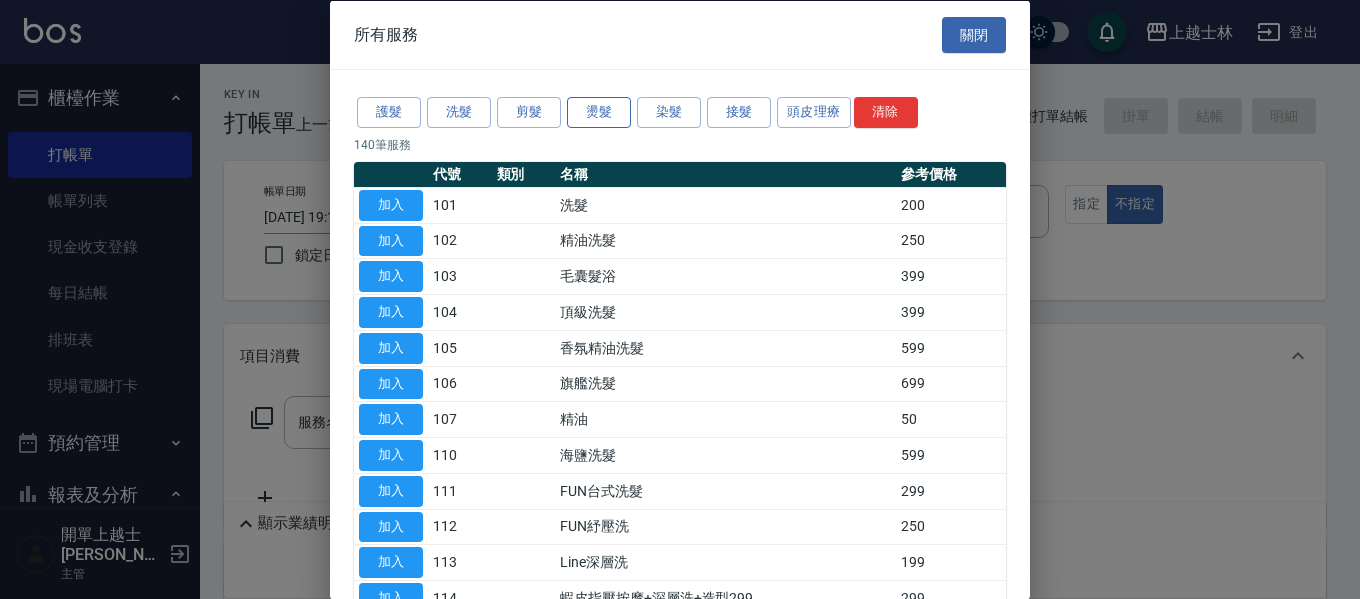 click on "燙髮" at bounding box center (599, 112) 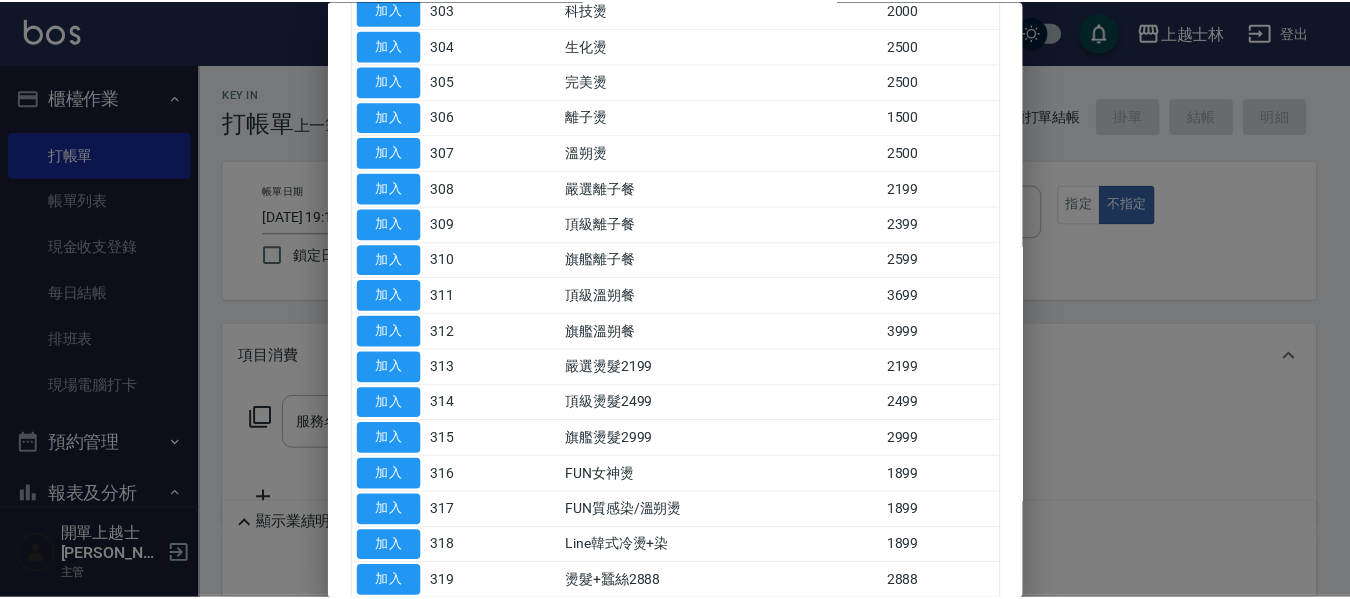 scroll, scrollTop: 300, scrollLeft: 0, axis: vertical 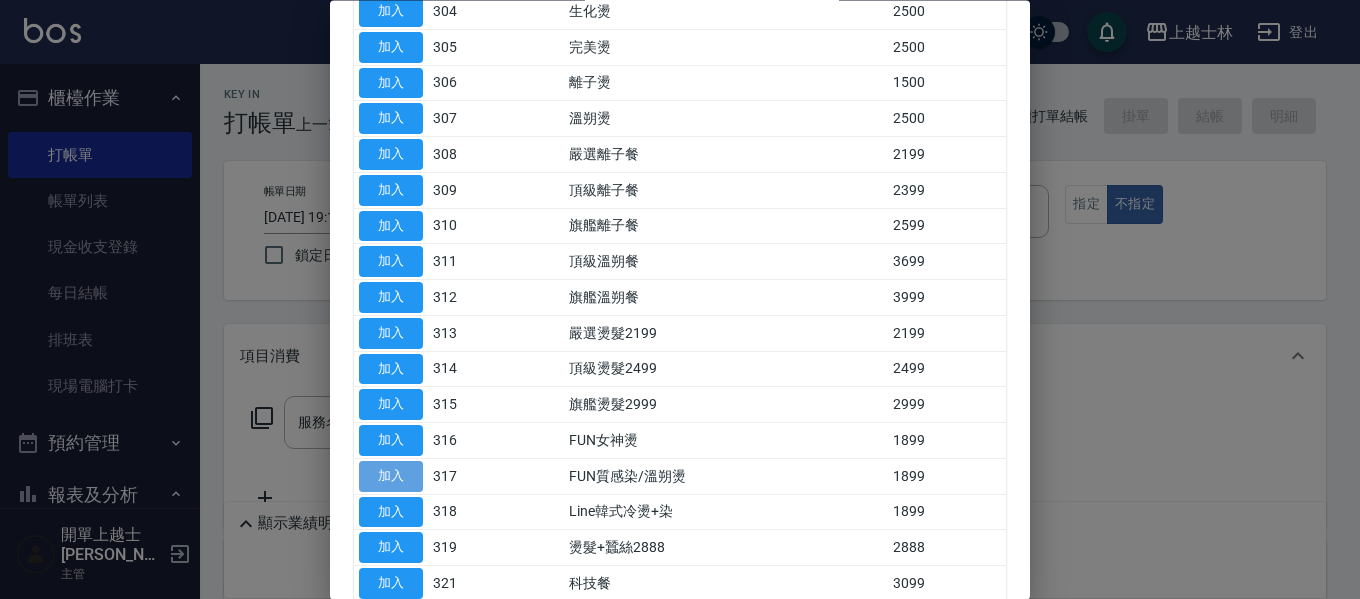 click on "加入" at bounding box center [391, 476] 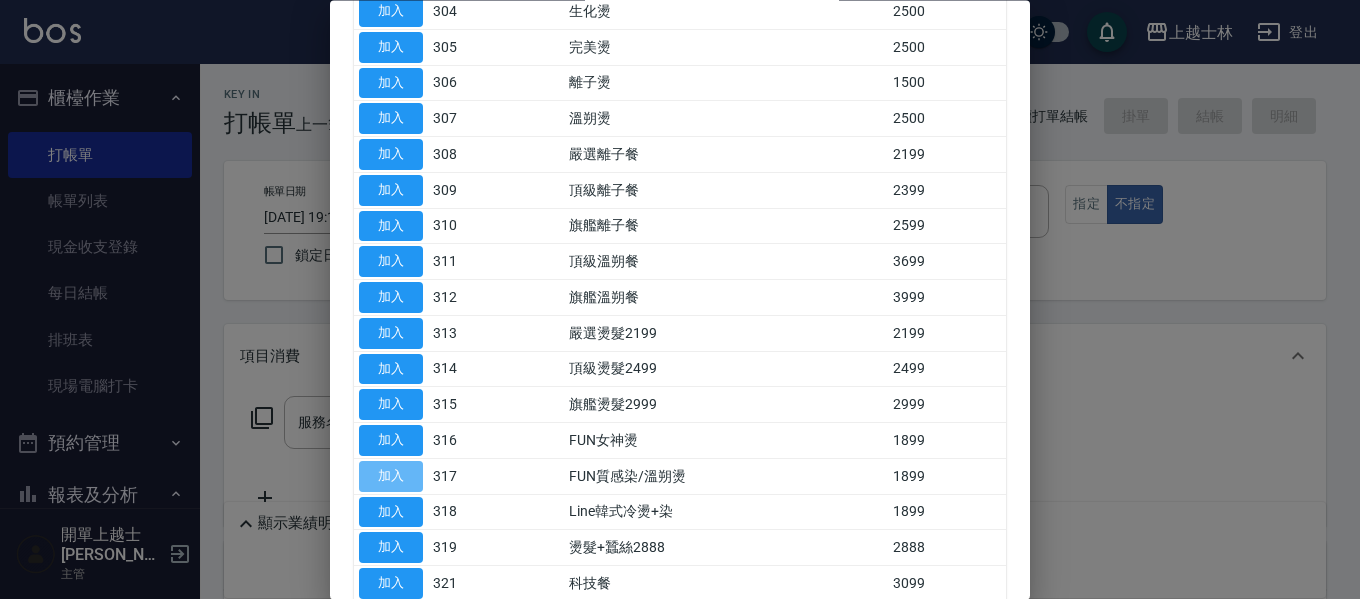 type on "FUN質感染/溫朔燙(317)" 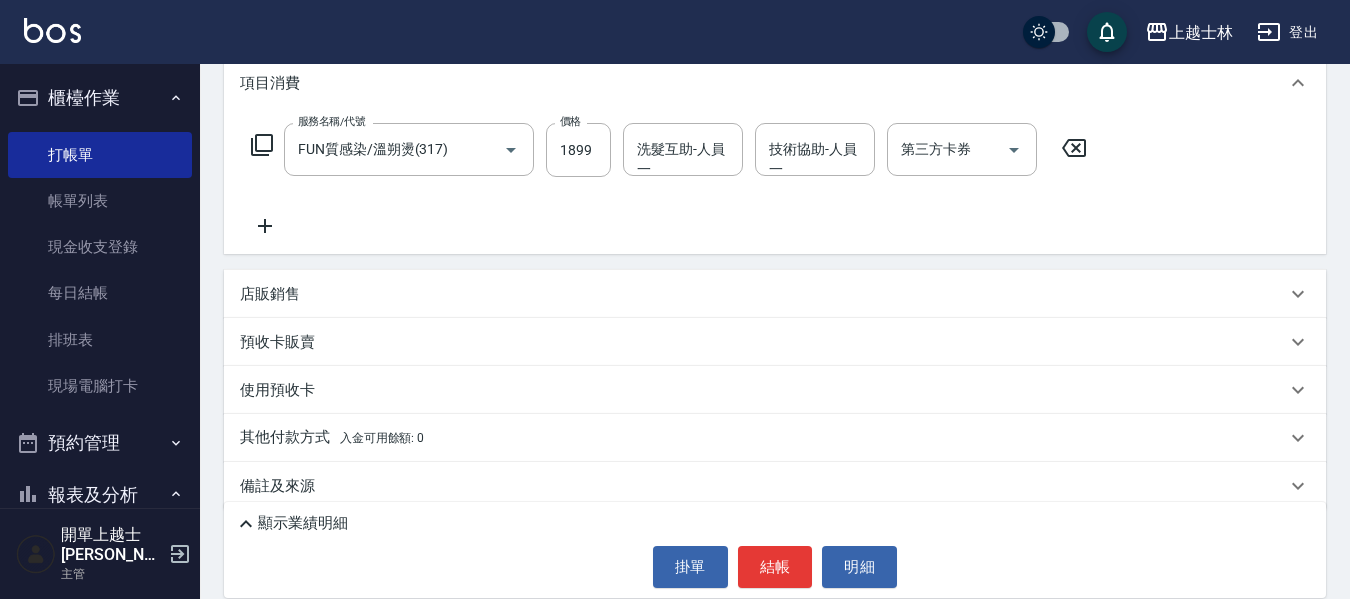 scroll, scrollTop: 294, scrollLeft: 0, axis: vertical 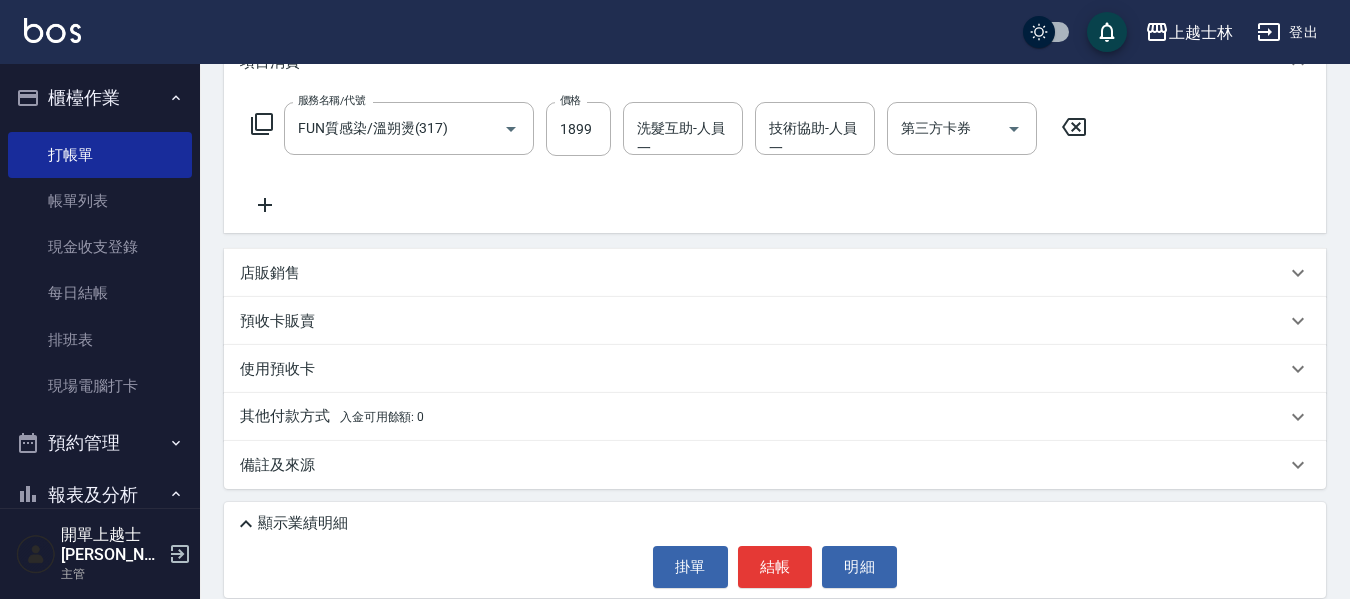 click on "入金可用餘額: 0" at bounding box center [382, 417] 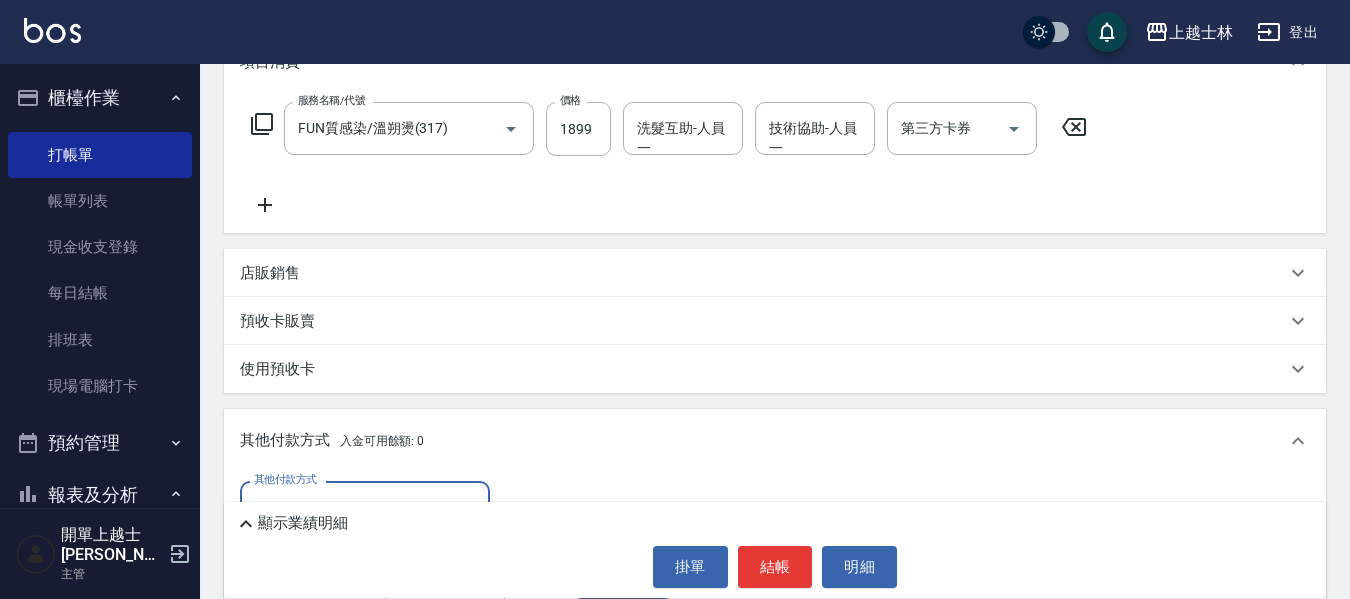 scroll, scrollTop: 0, scrollLeft: 0, axis: both 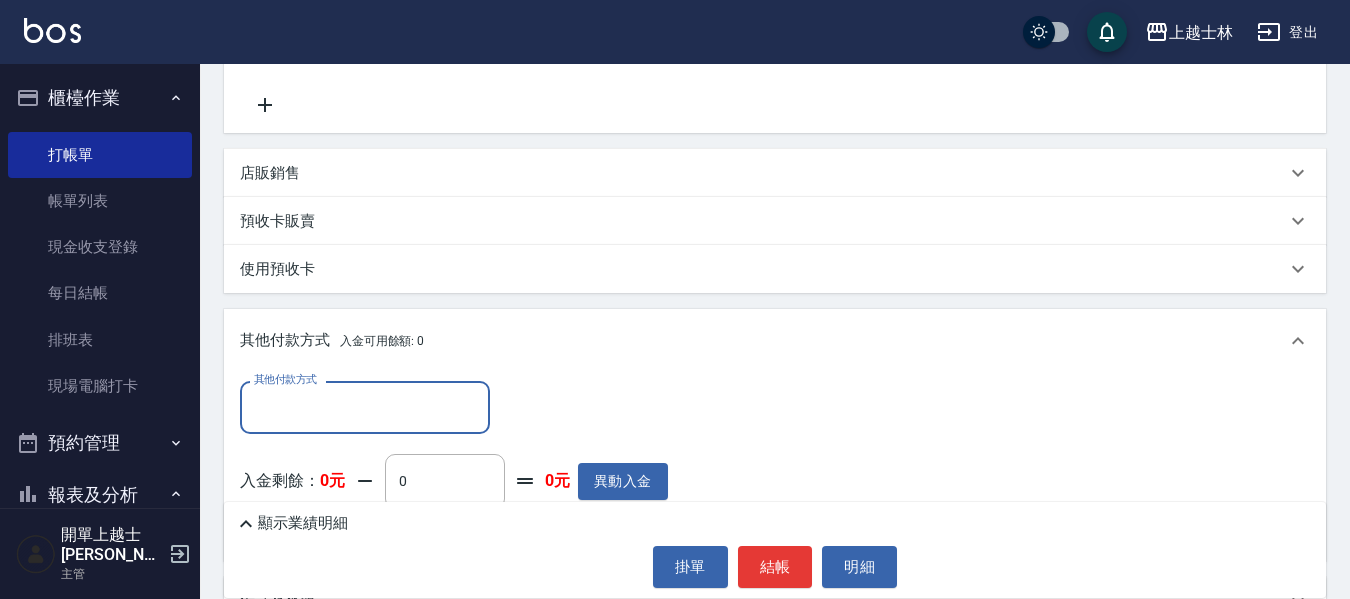 click on "其他付款方式" at bounding box center (365, 407) 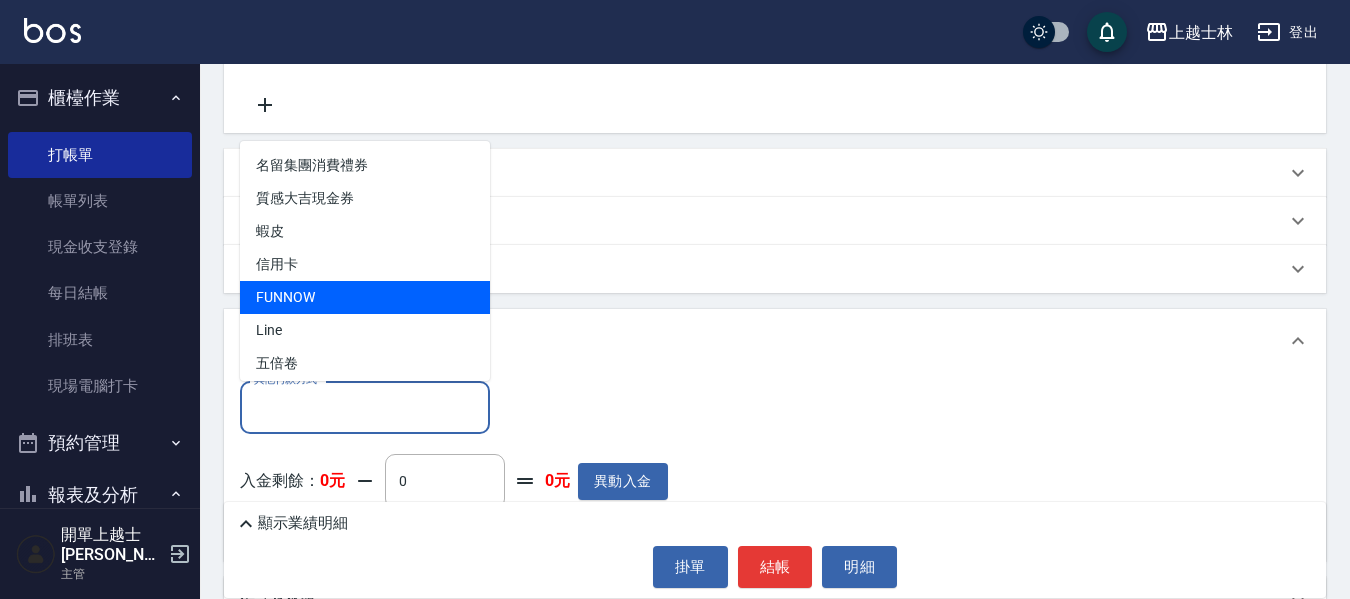click on "FUNNOW" at bounding box center [365, 297] 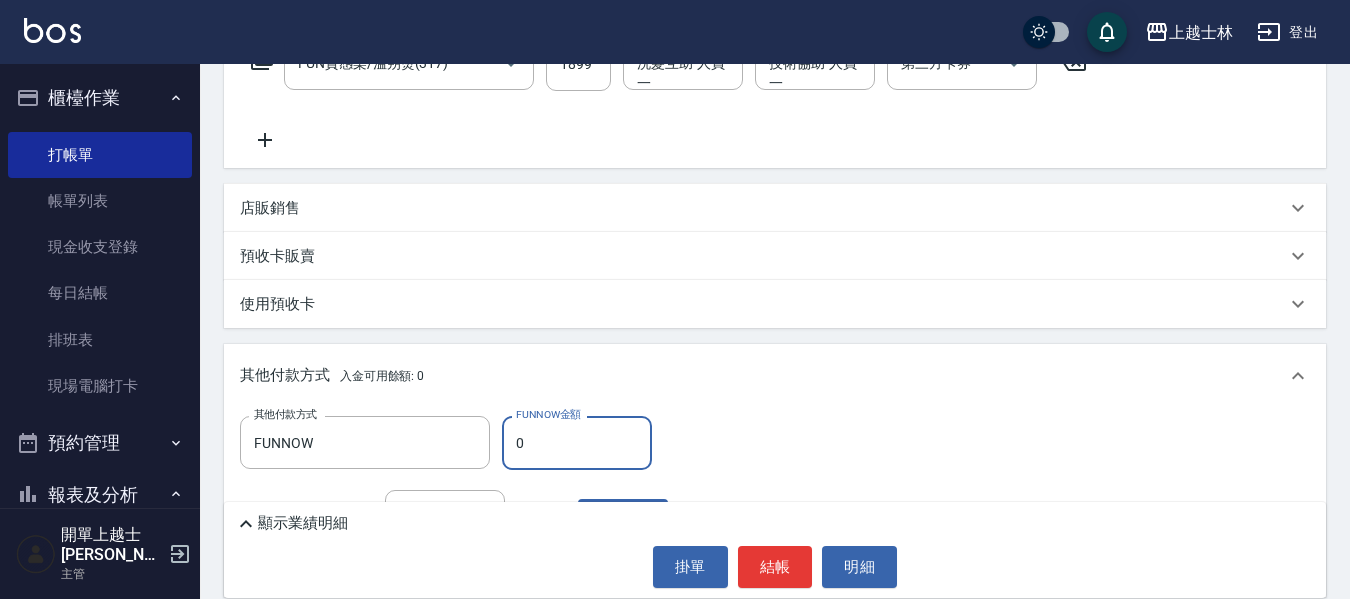 scroll, scrollTop: 394, scrollLeft: 0, axis: vertical 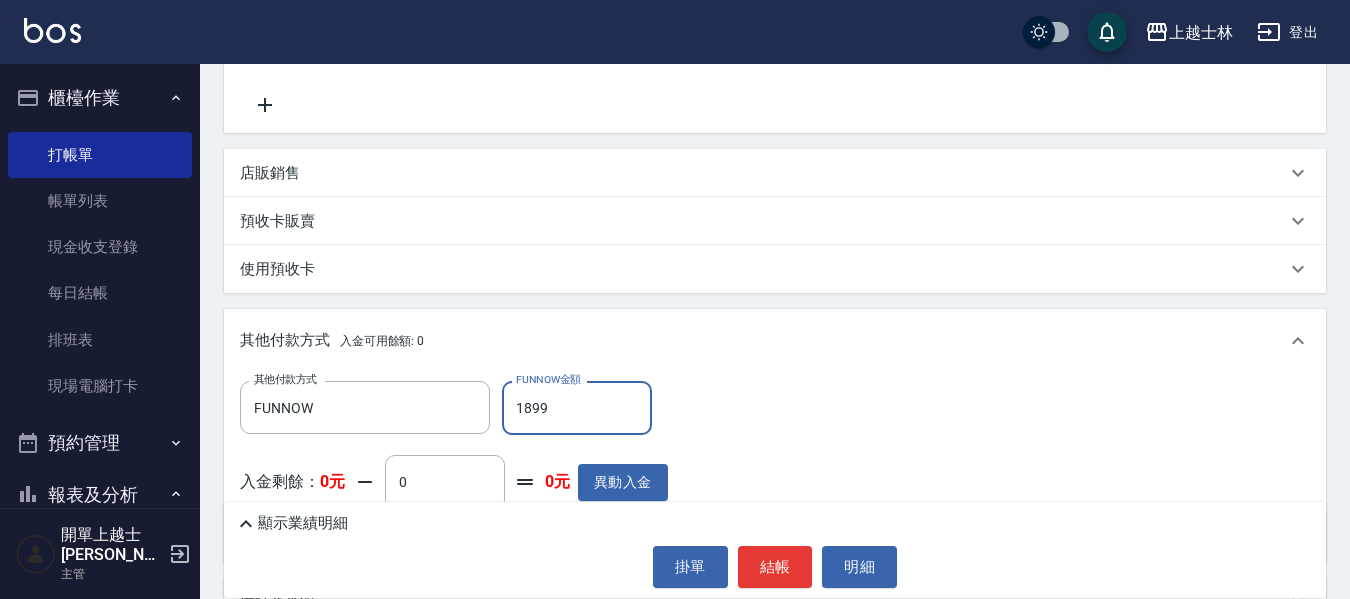 type on "1899" 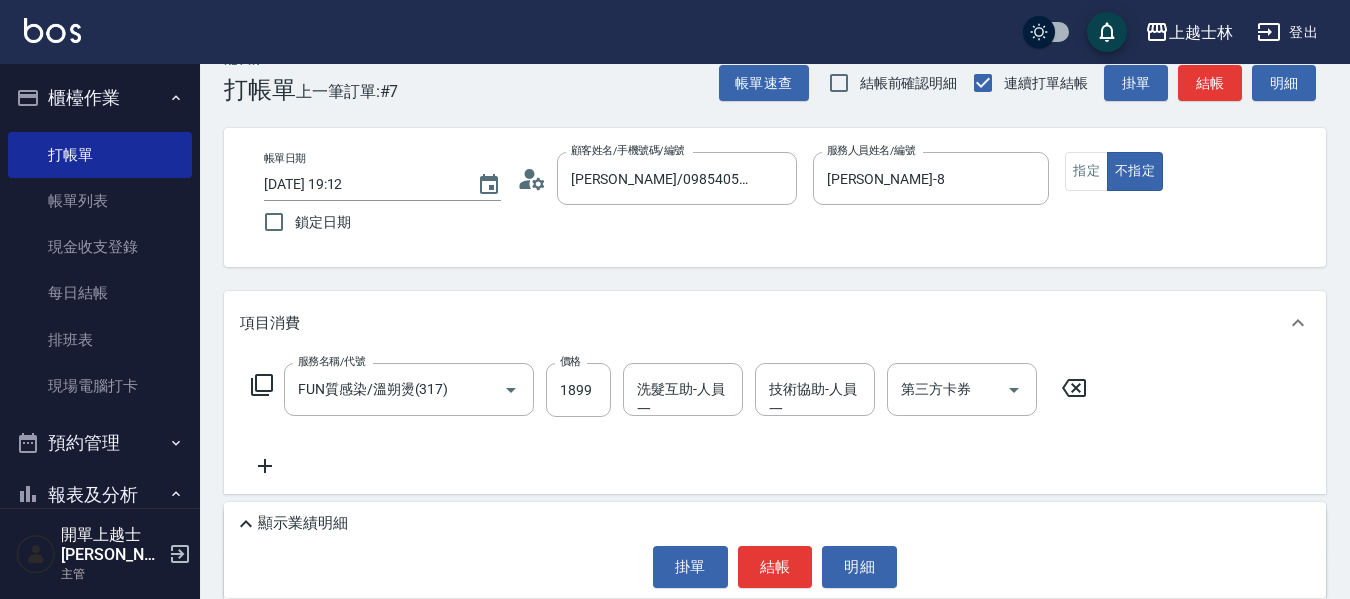 scroll, scrollTop: 0, scrollLeft: 0, axis: both 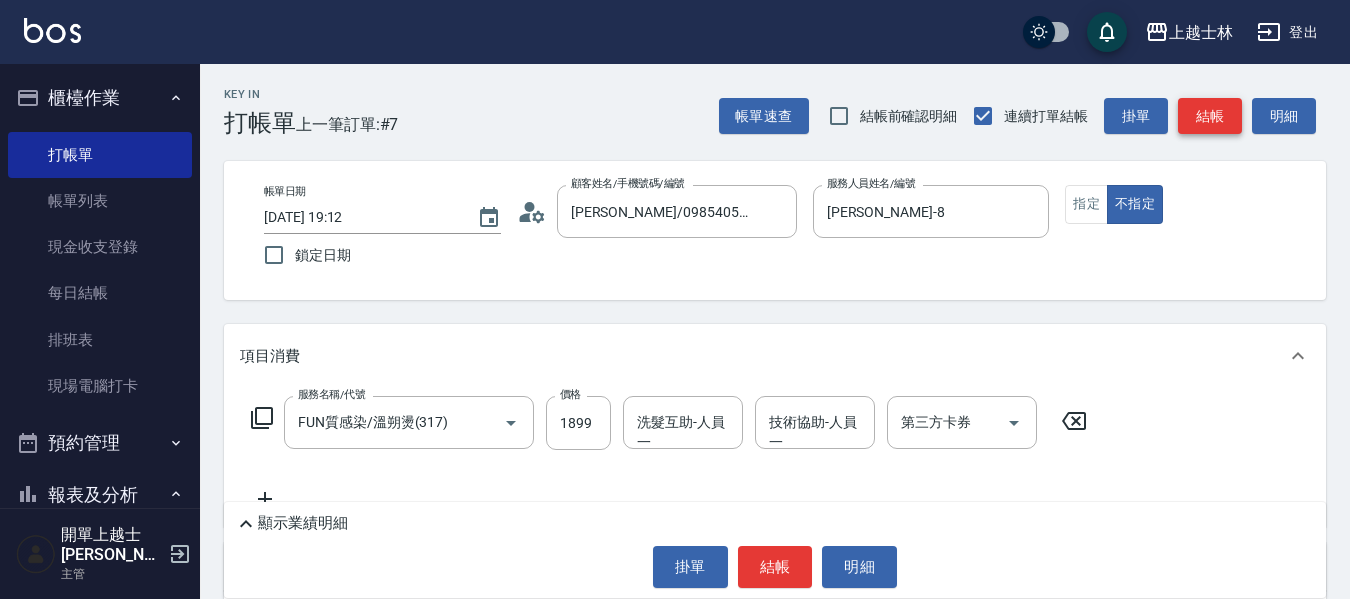 click on "結帳" at bounding box center [1210, 116] 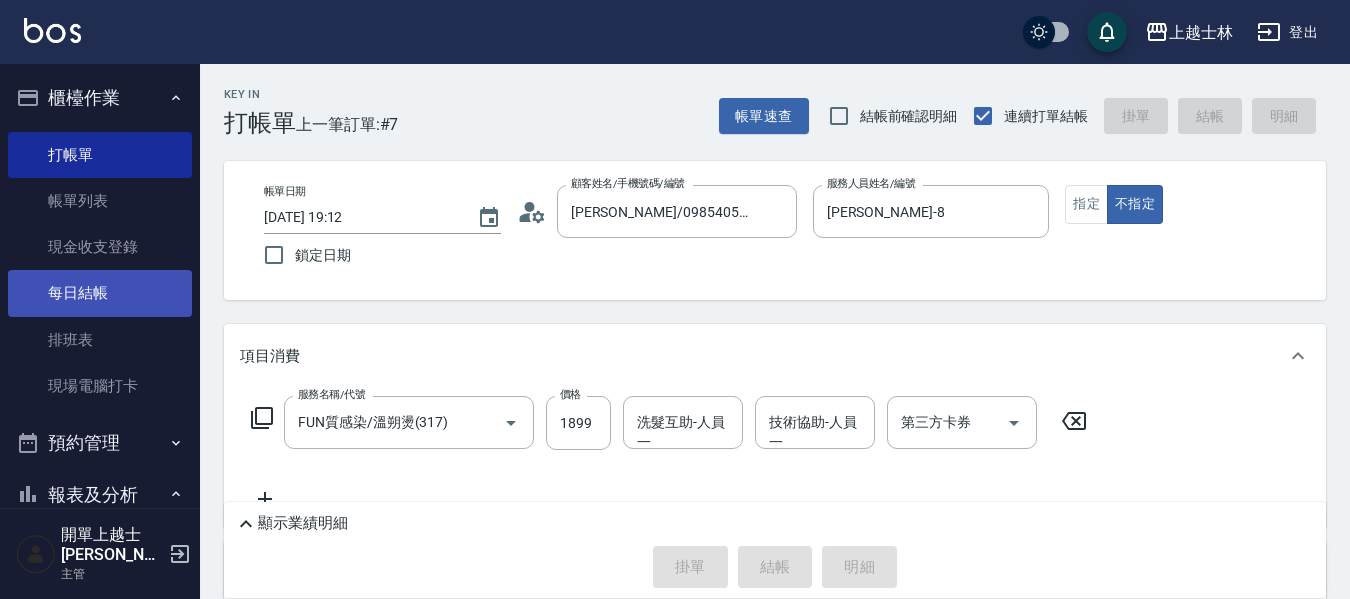 type on "[DATE] 19:13" 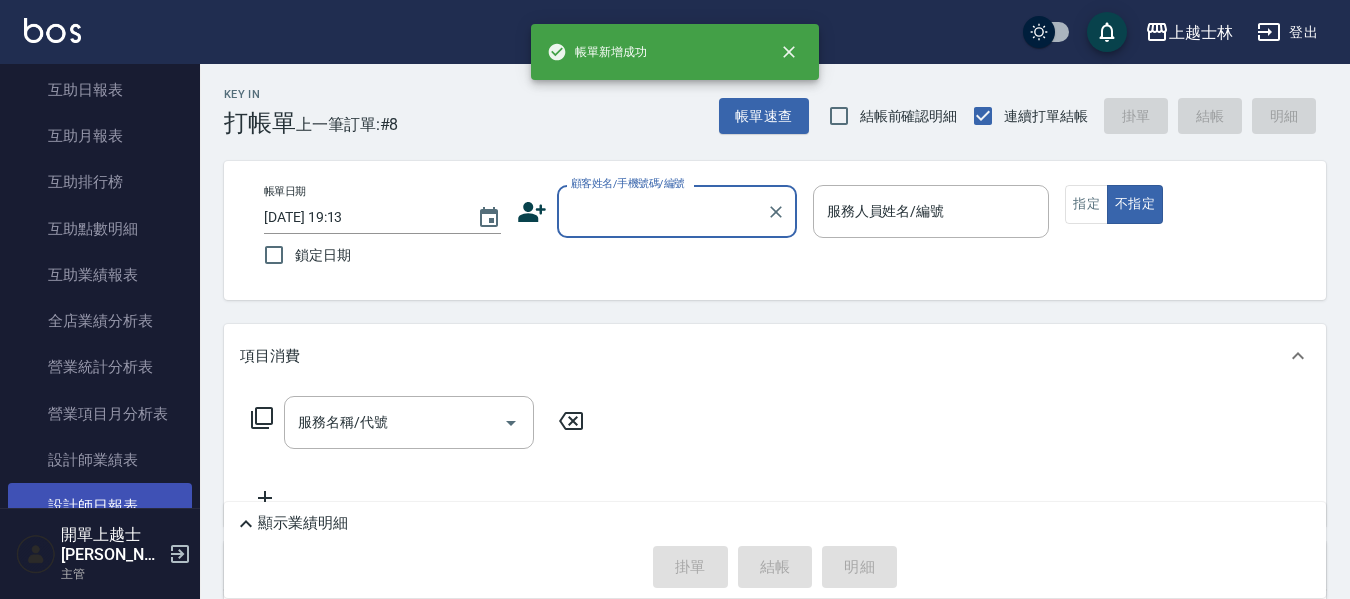 scroll, scrollTop: 700, scrollLeft: 0, axis: vertical 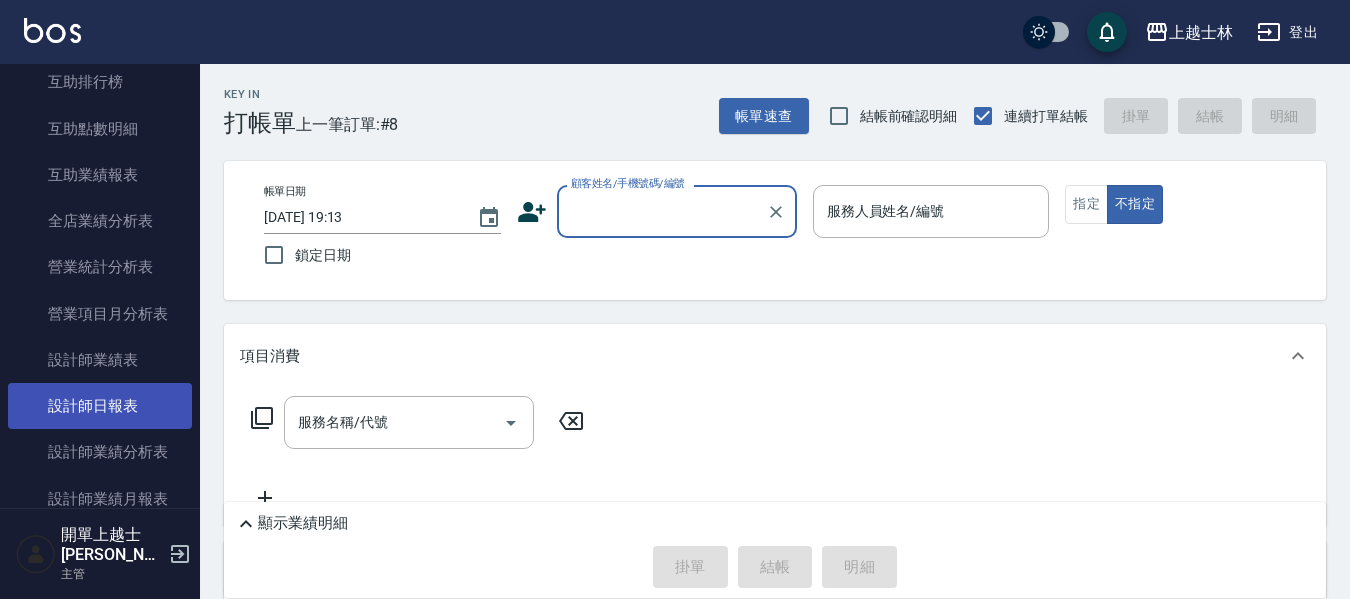 click on "設計師日報表" at bounding box center (100, 406) 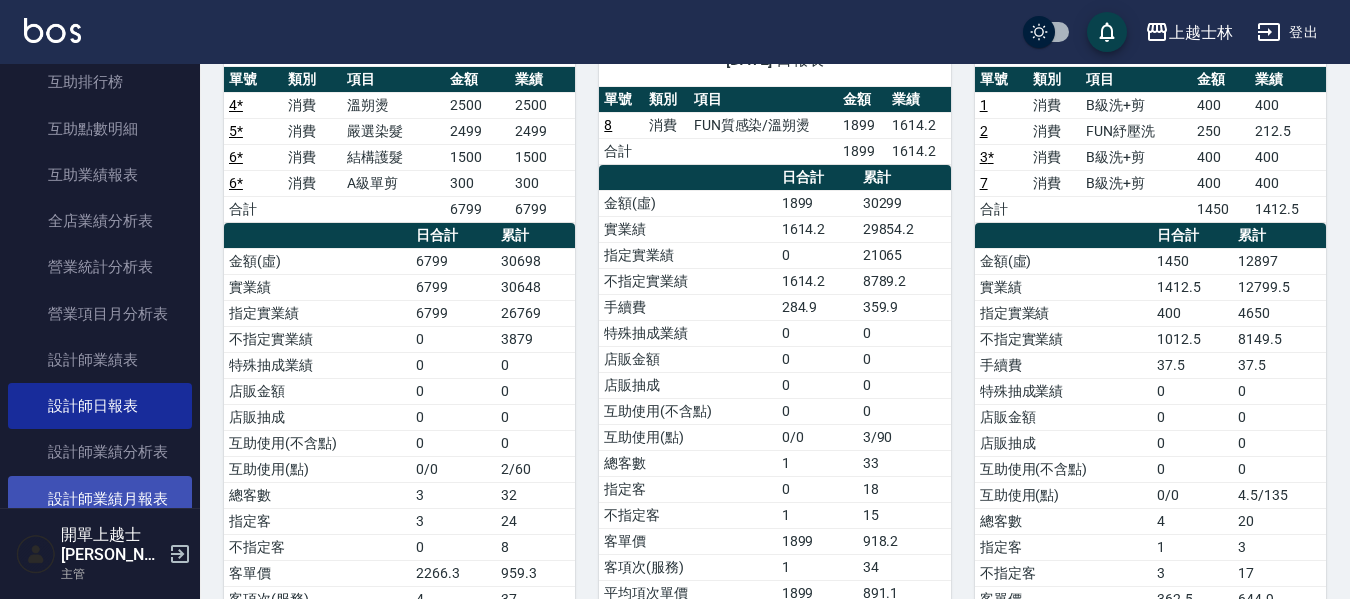 scroll, scrollTop: 222, scrollLeft: 0, axis: vertical 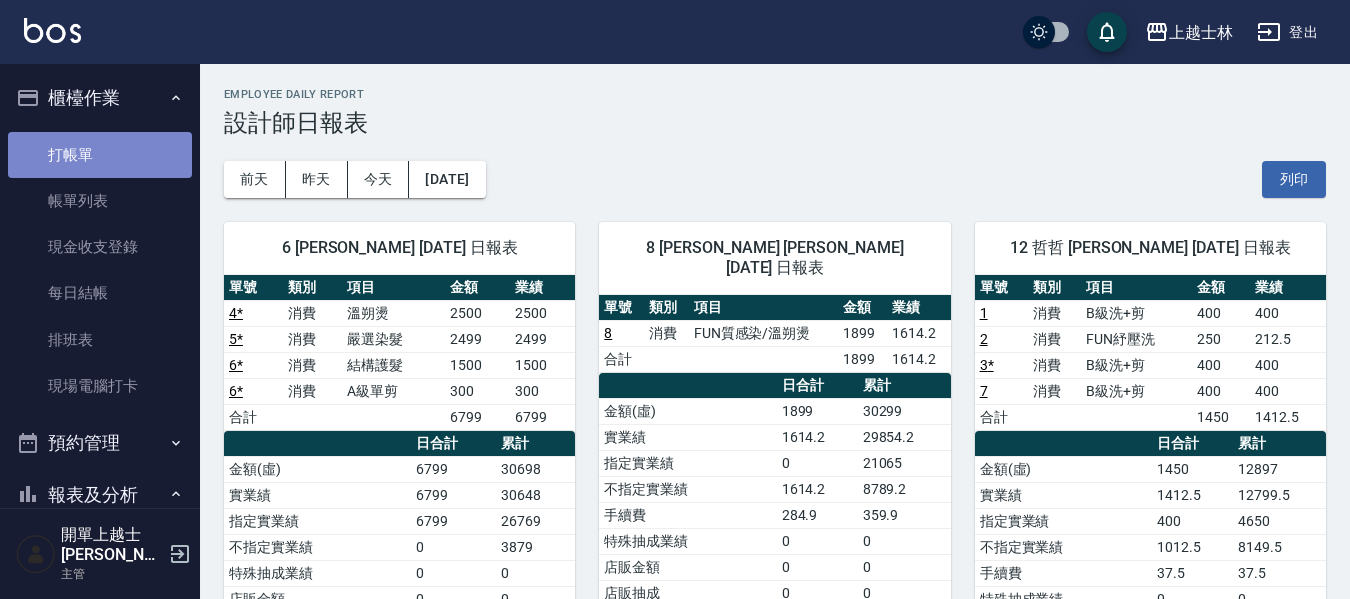click on "打帳單" at bounding box center [100, 155] 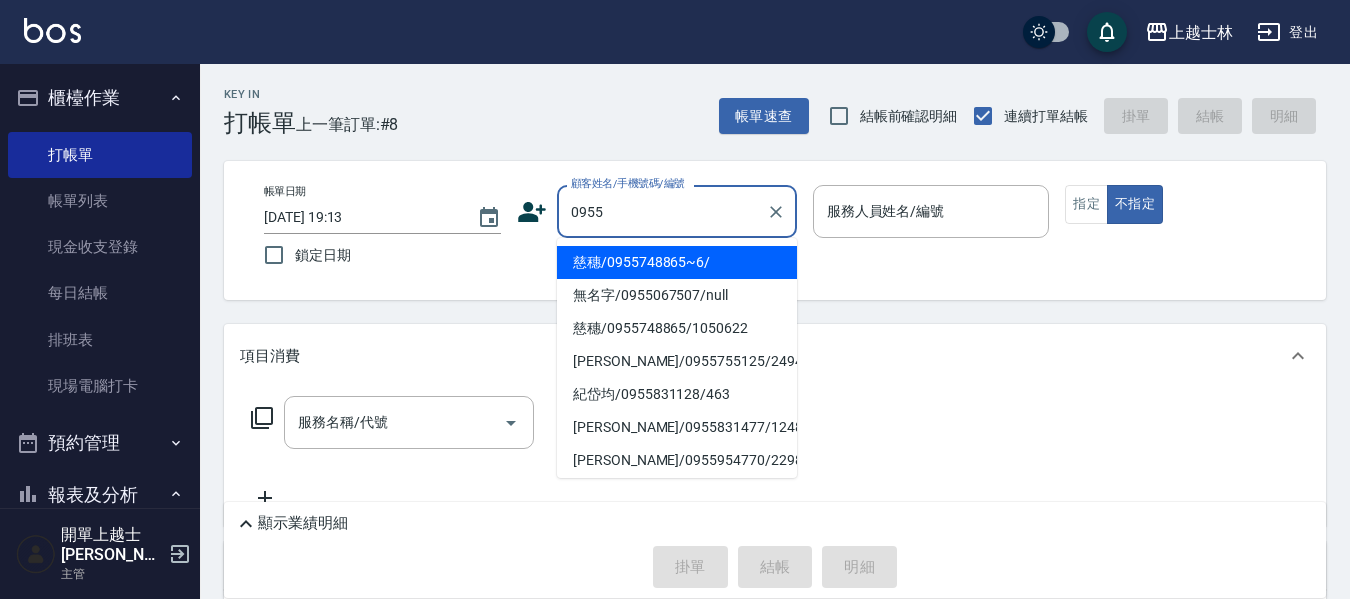 click on "慈穗/0955748865~6/" at bounding box center [677, 262] 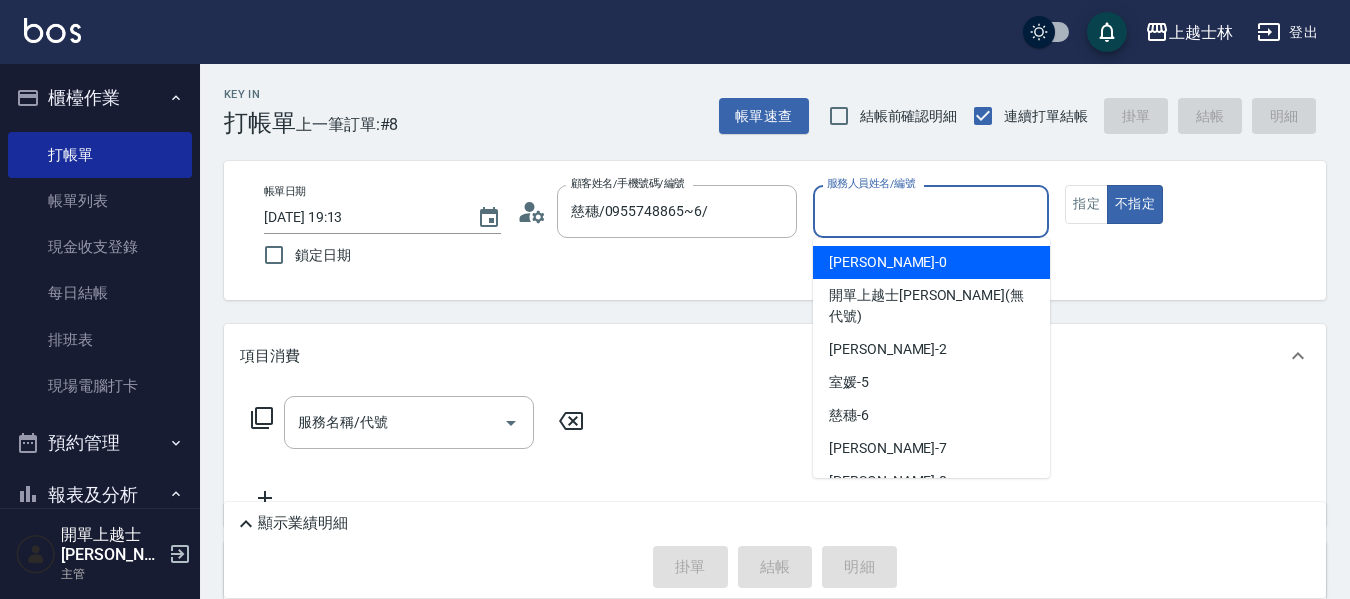 drag, startPoint x: 988, startPoint y: 211, endPoint x: 979, endPoint y: 218, distance: 11.401754 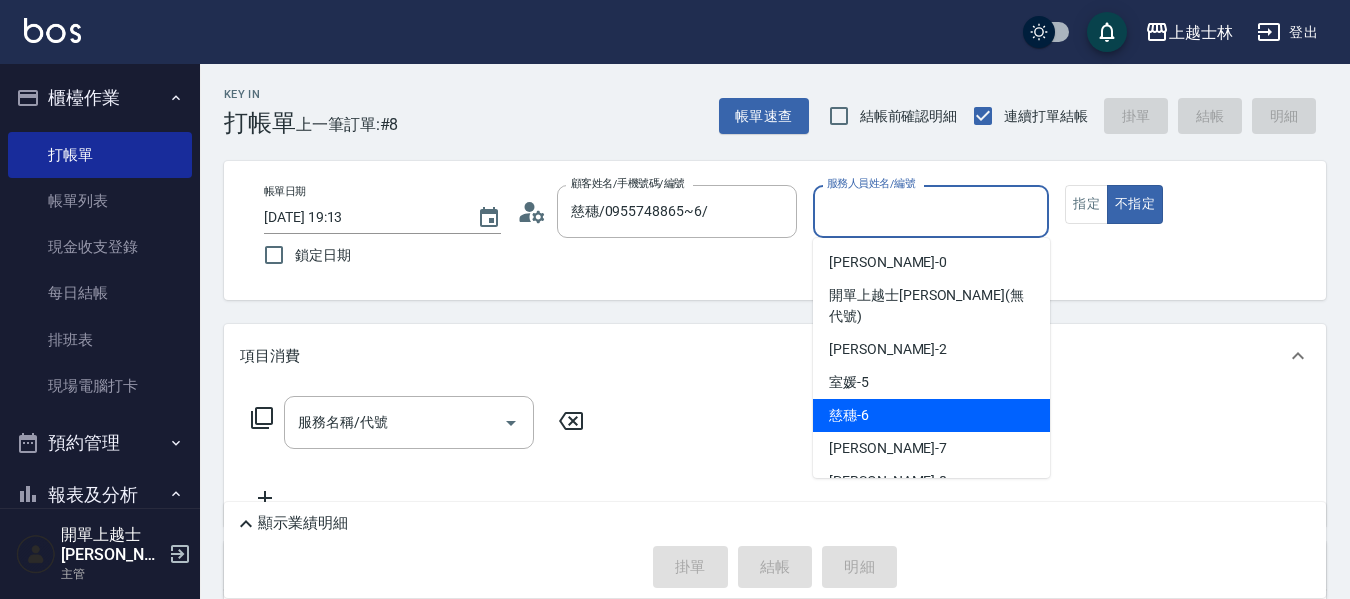 click on "慈穗 -6" at bounding box center (931, 415) 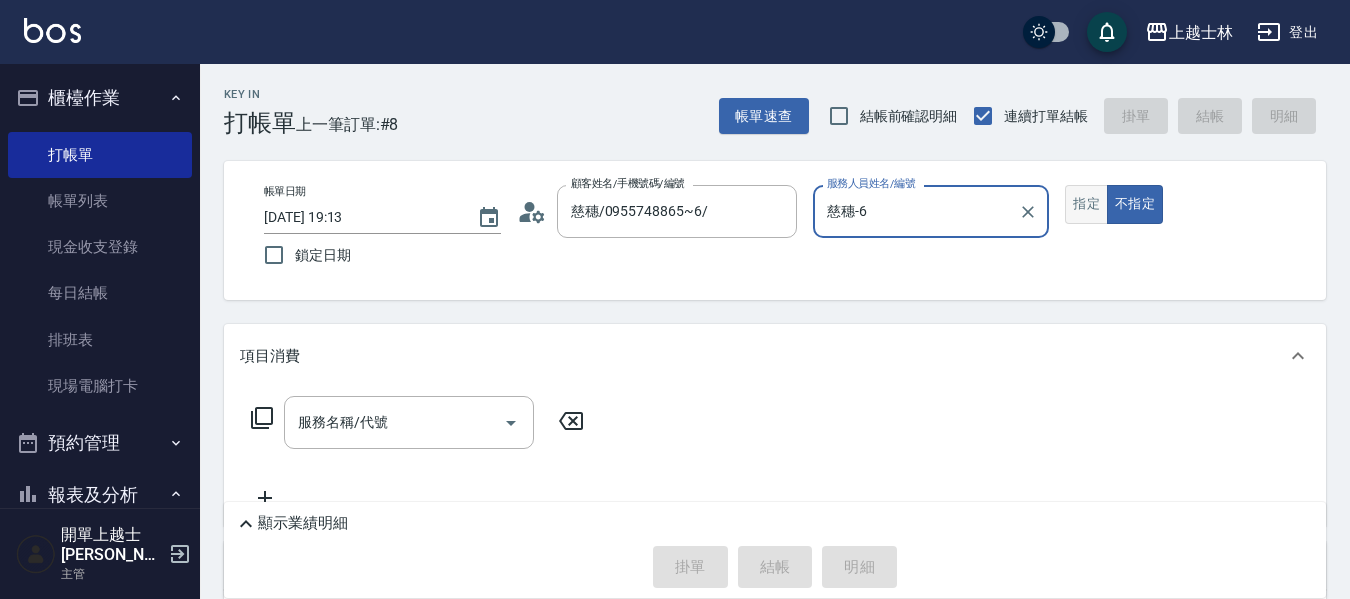 click on "指定" at bounding box center [1086, 204] 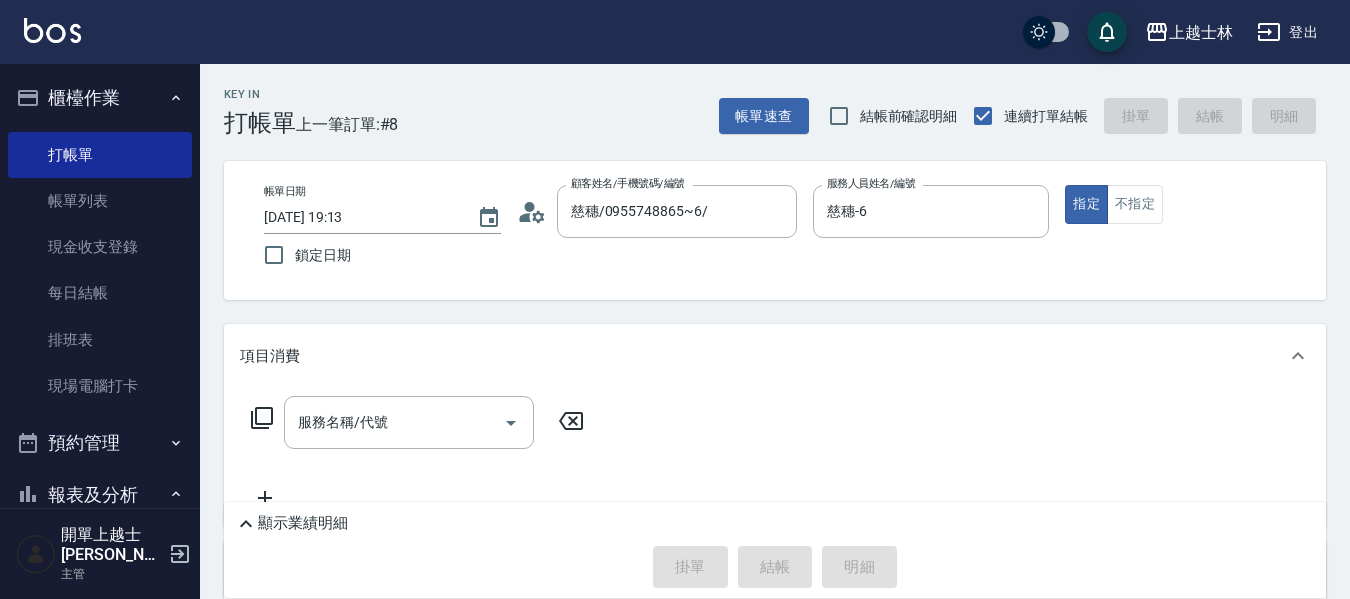 click 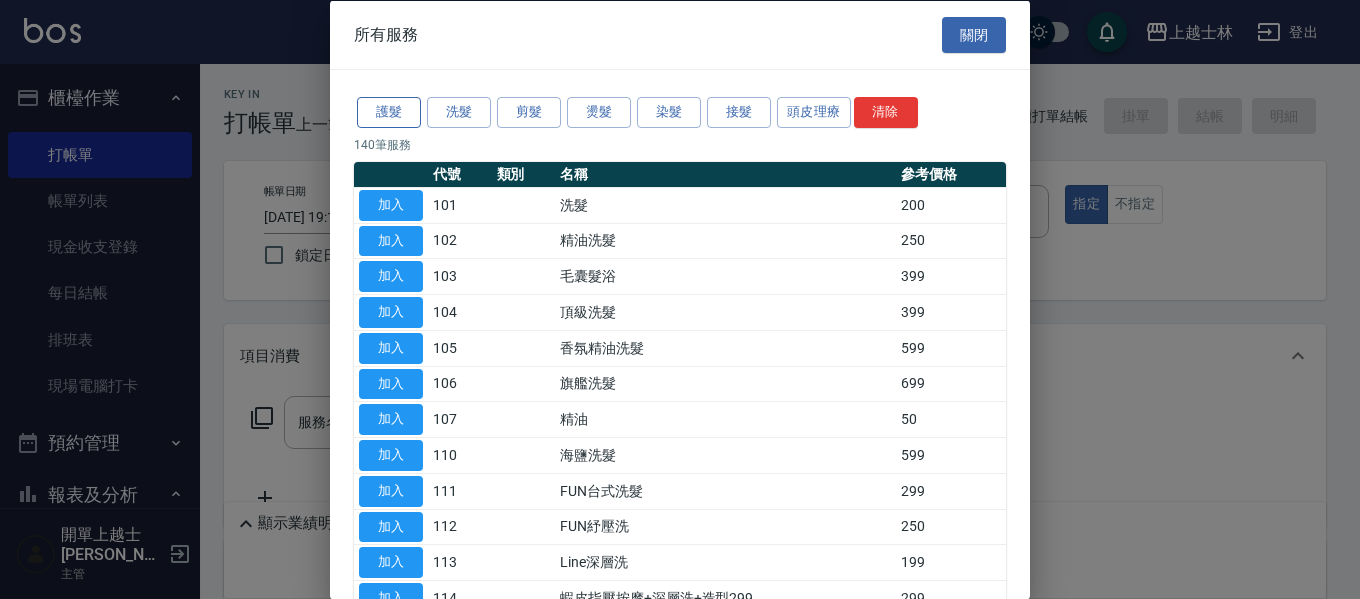 click on "護髮" at bounding box center [389, 112] 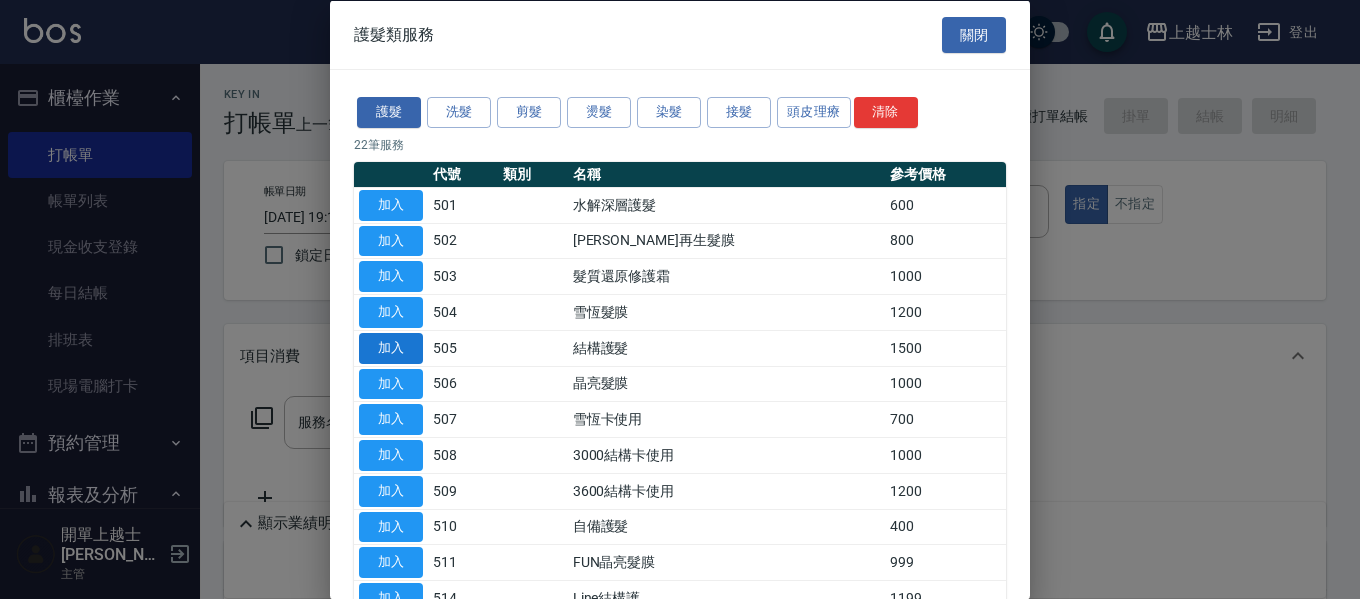 click on "加入" at bounding box center [391, 347] 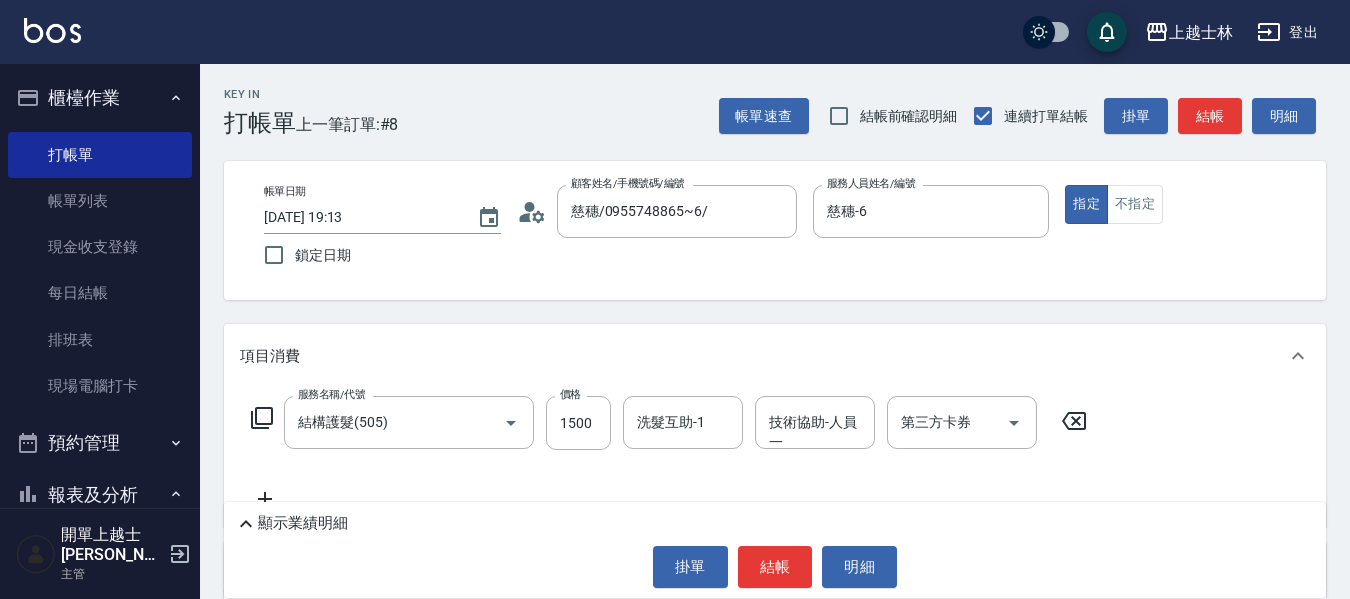 click 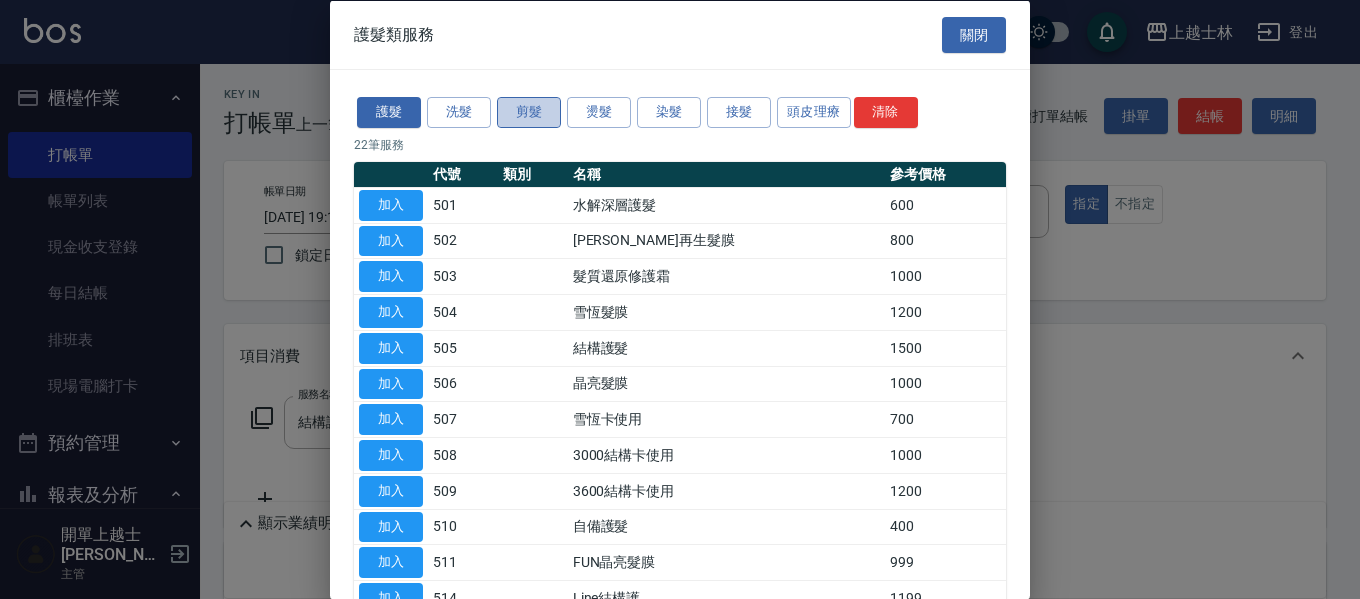 click on "剪髮" at bounding box center (529, 112) 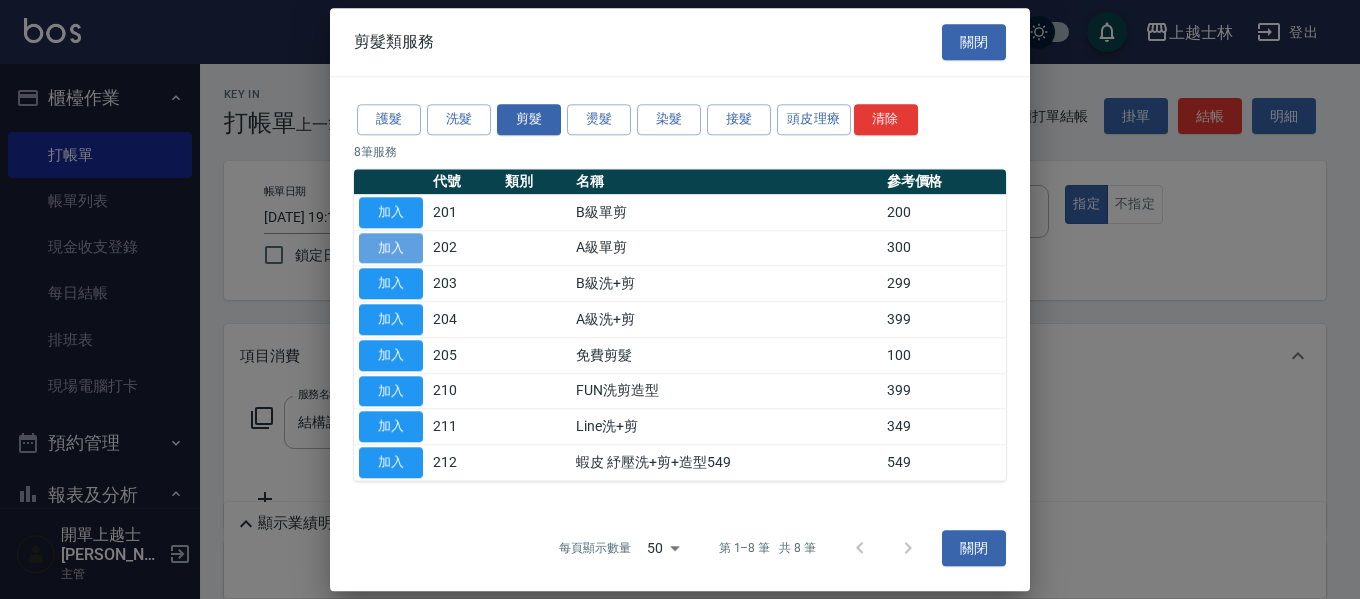 click on "加入" at bounding box center [391, 248] 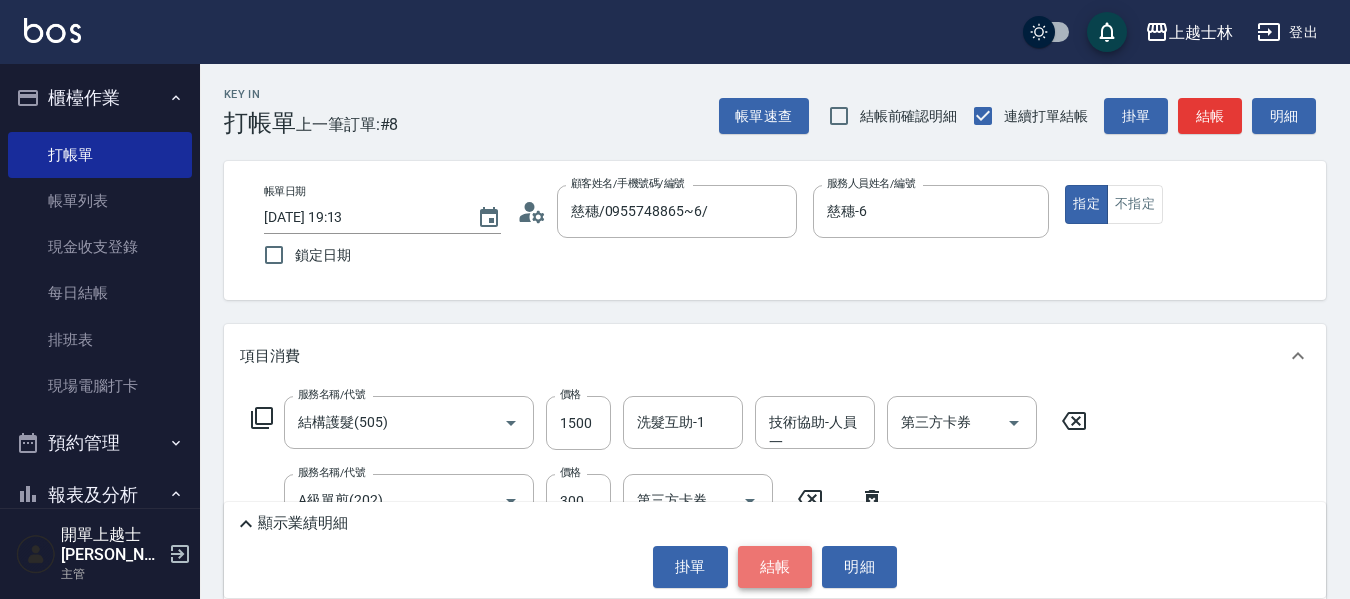 click on "結帳" at bounding box center [775, 567] 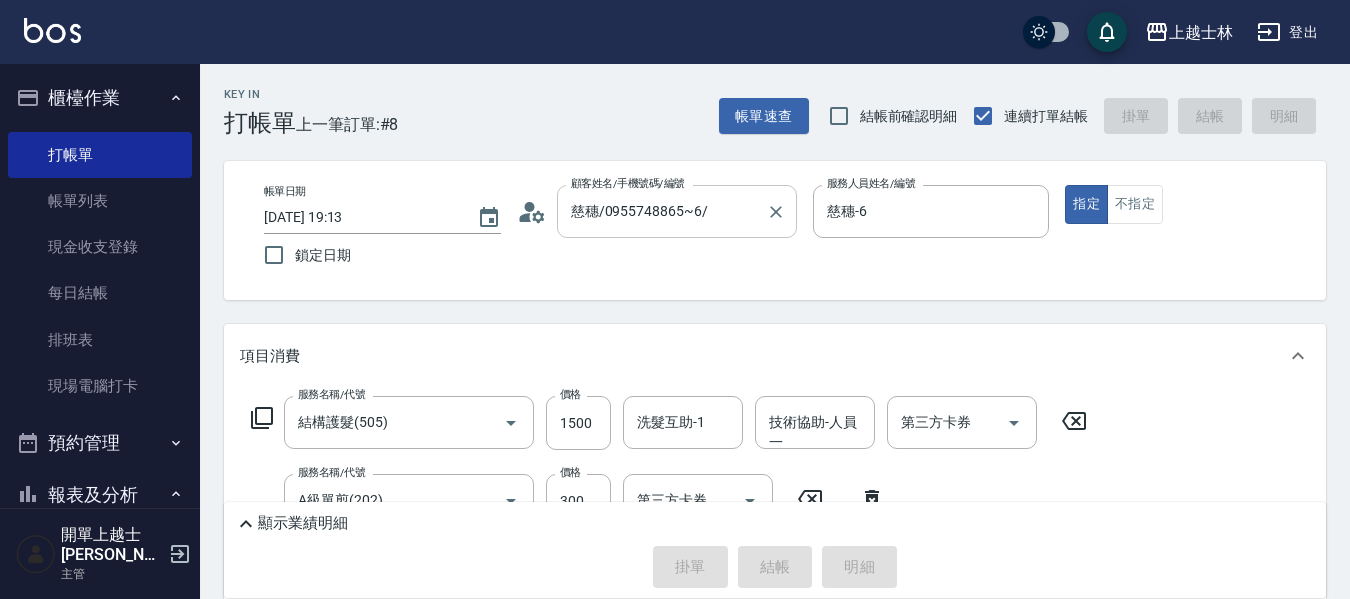 type on "[DATE] 19:15" 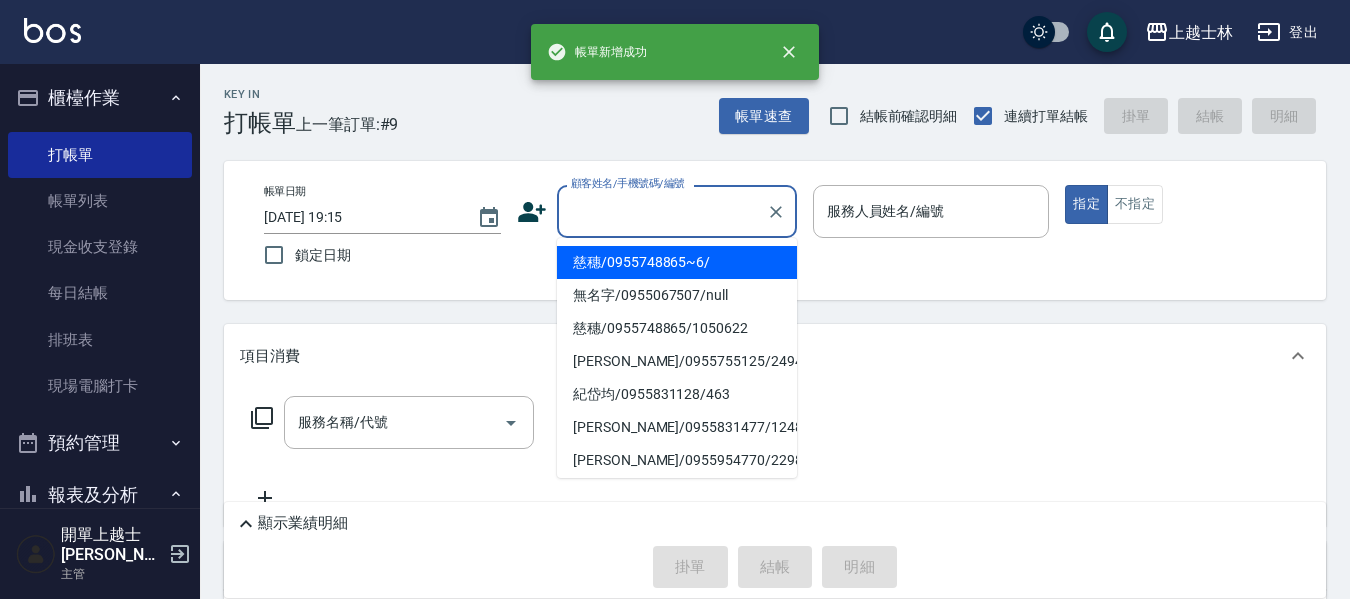 click on "顧客姓名/手機號碼/編號" at bounding box center [662, 211] 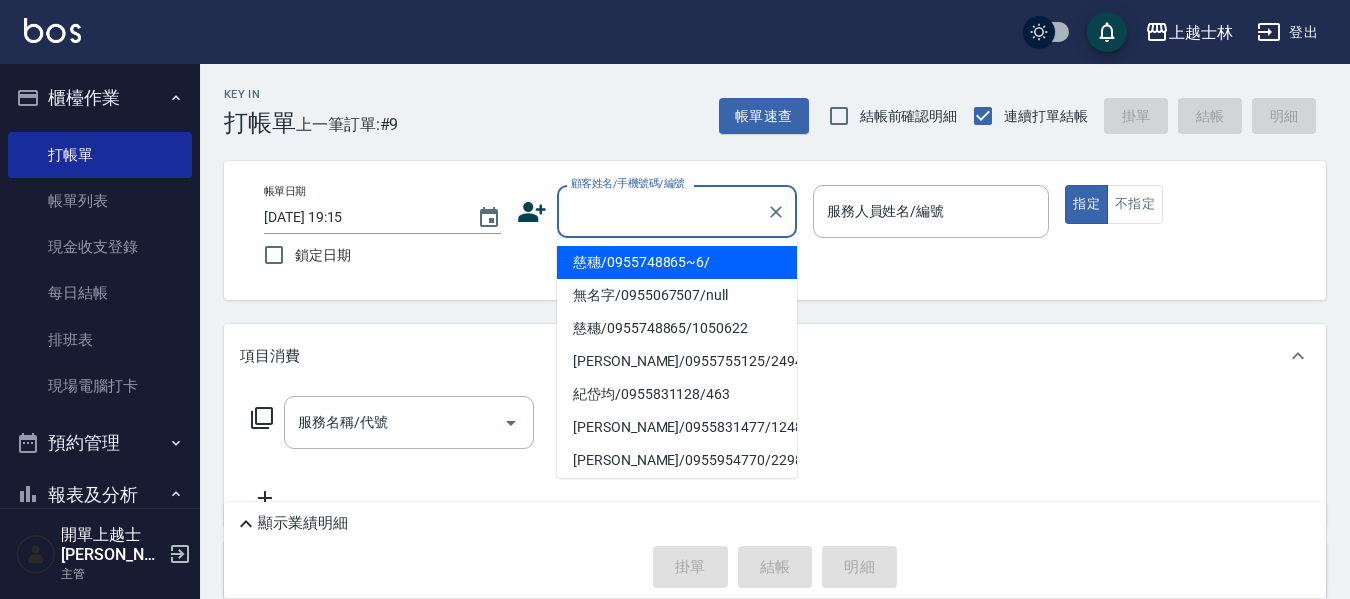 click on "慈穗/0955748865~6/" at bounding box center (677, 262) 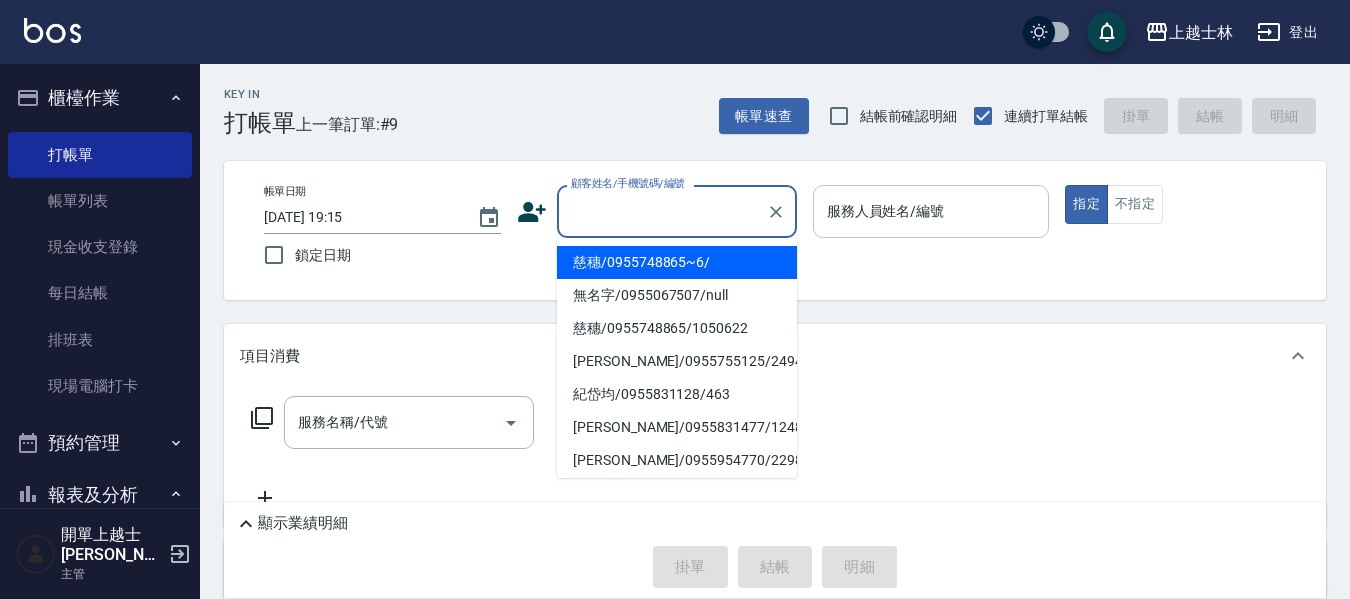 type on "慈穗/0955748865~6/" 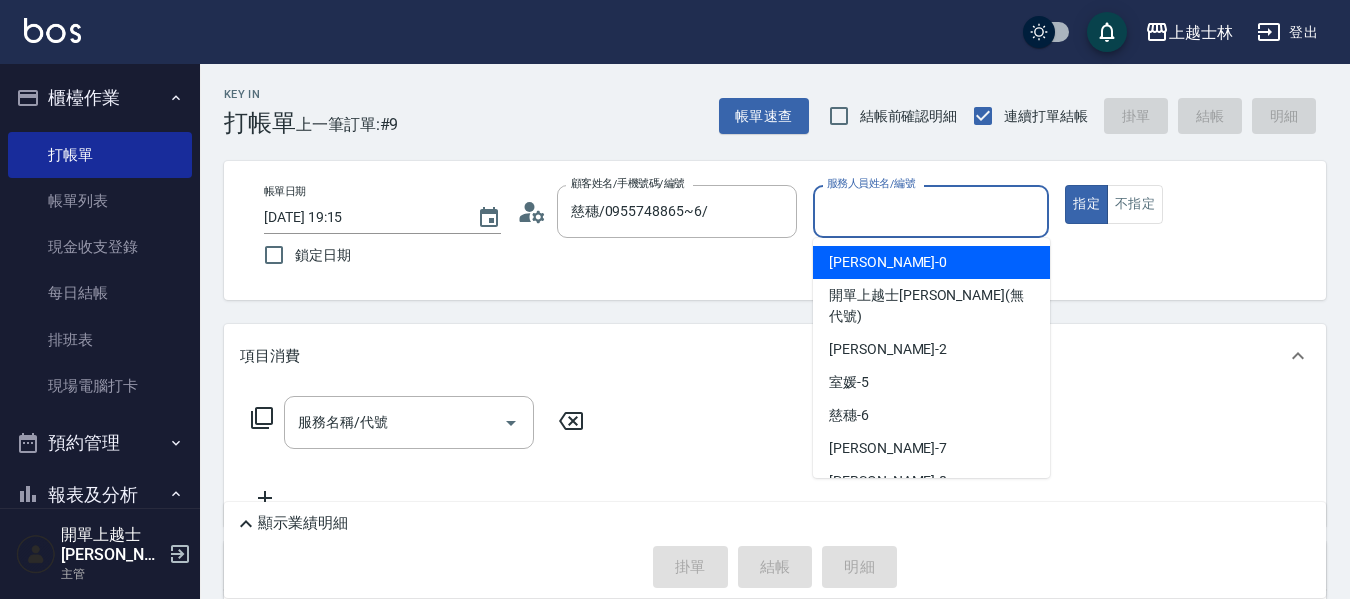 click on "服務人員姓名/編號" at bounding box center (931, 211) 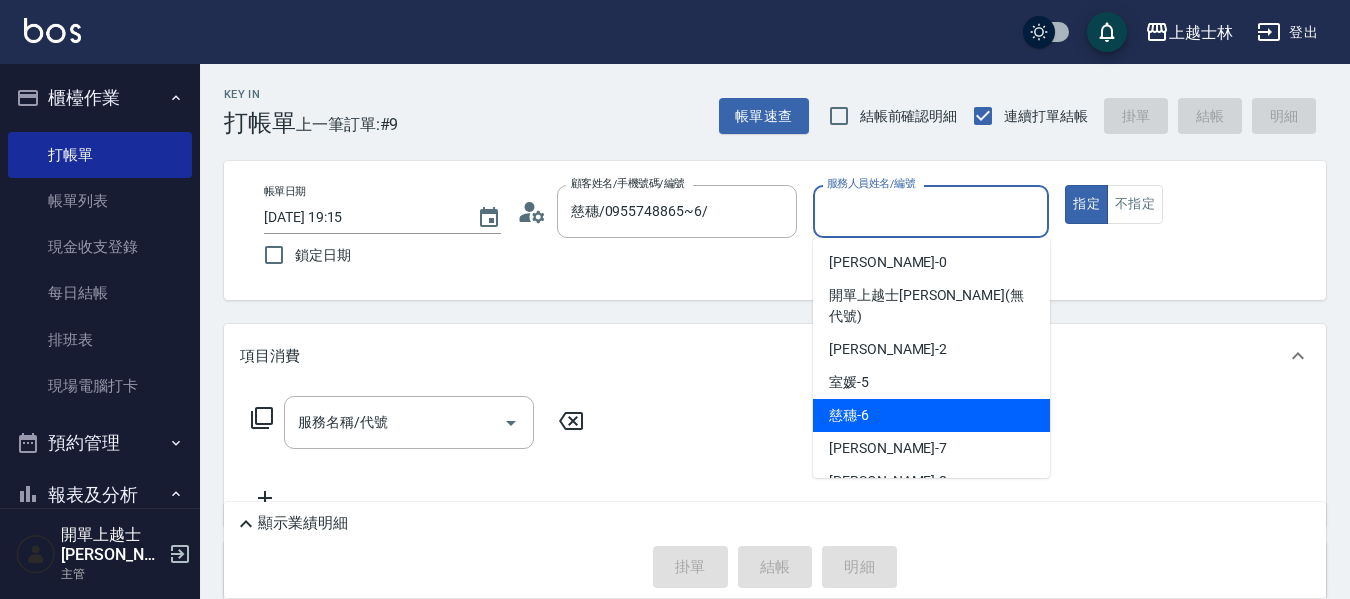 click on "慈穗 -6" at bounding box center (931, 415) 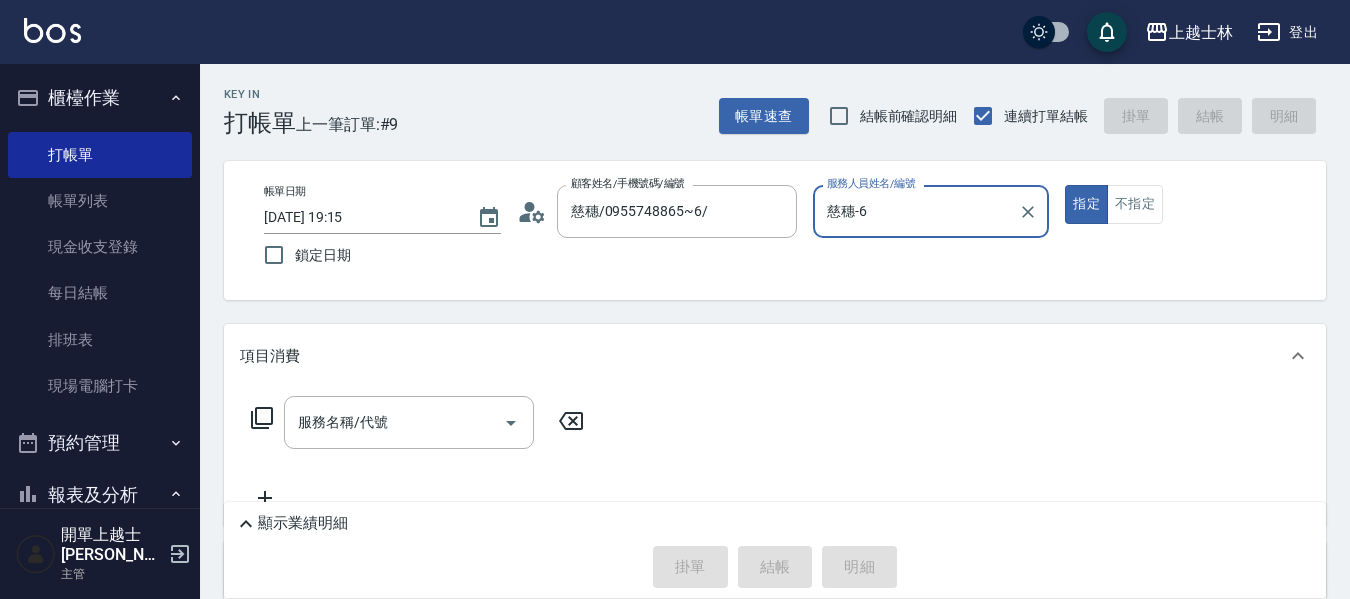 click 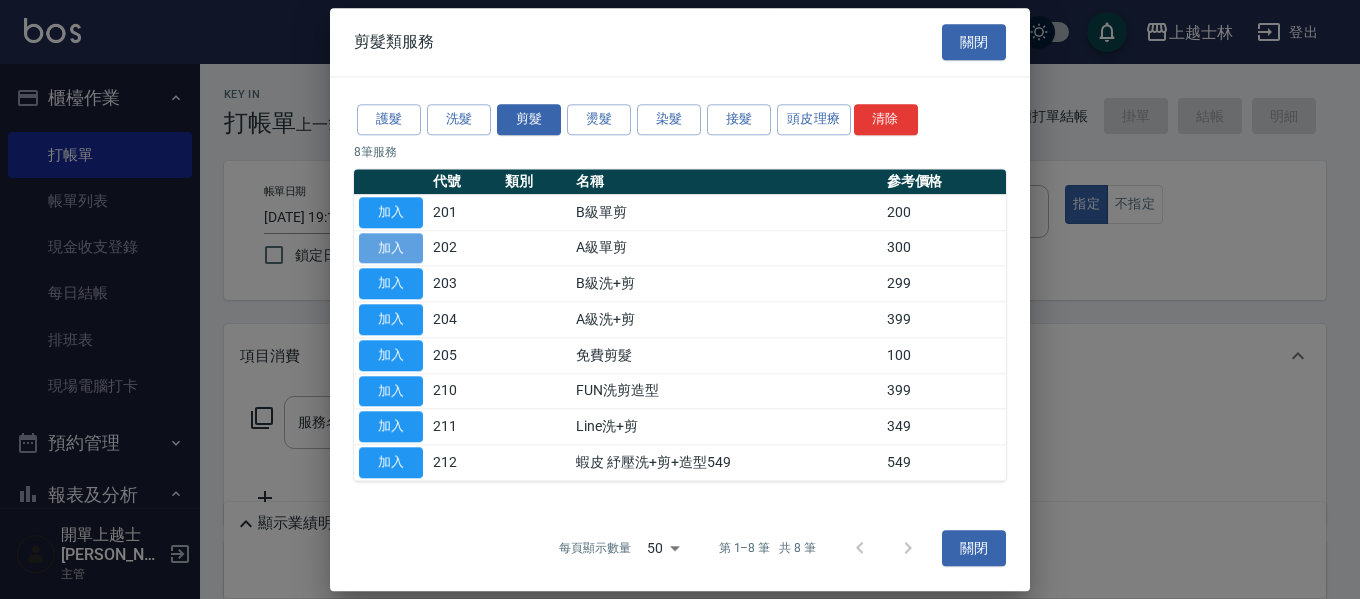 click on "加入" at bounding box center (391, 248) 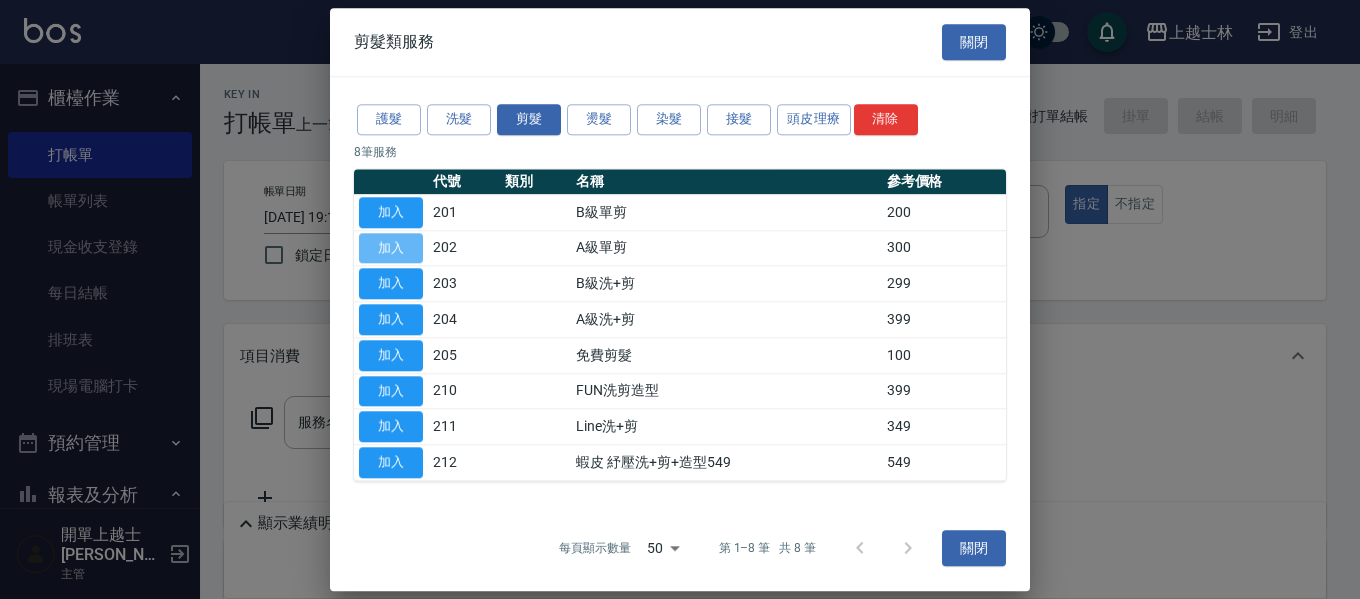 type on "A級單剪(202)" 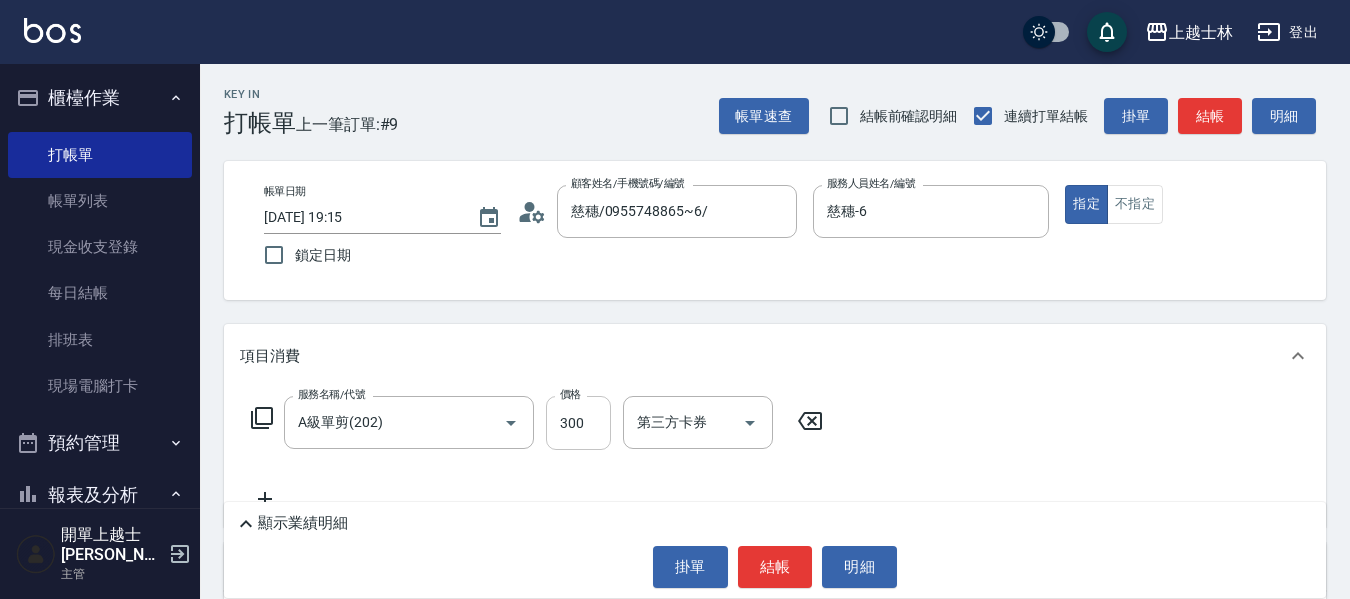 click on "300" at bounding box center (578, 423) 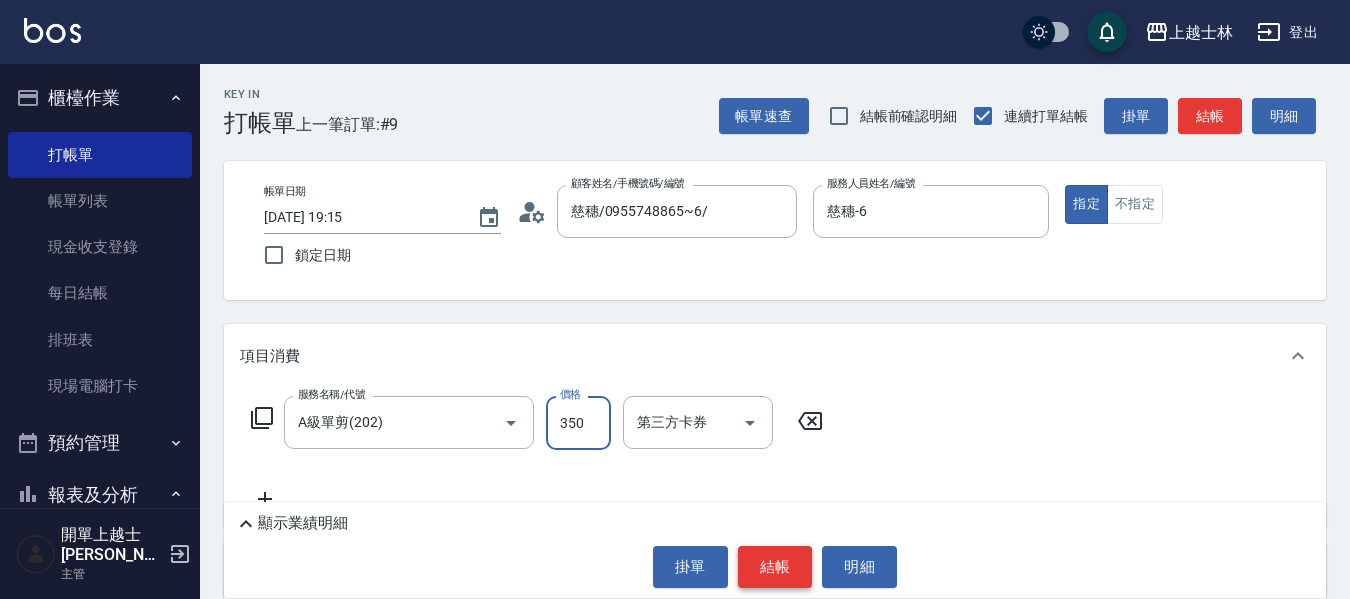 type on "350" 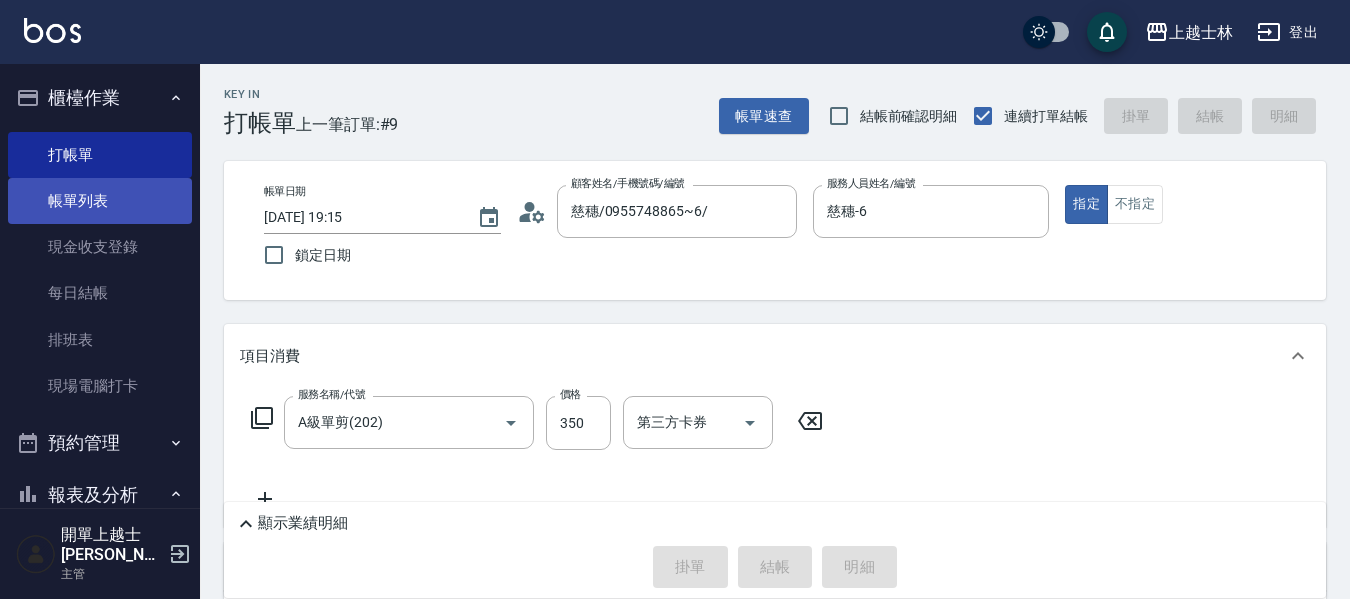 type 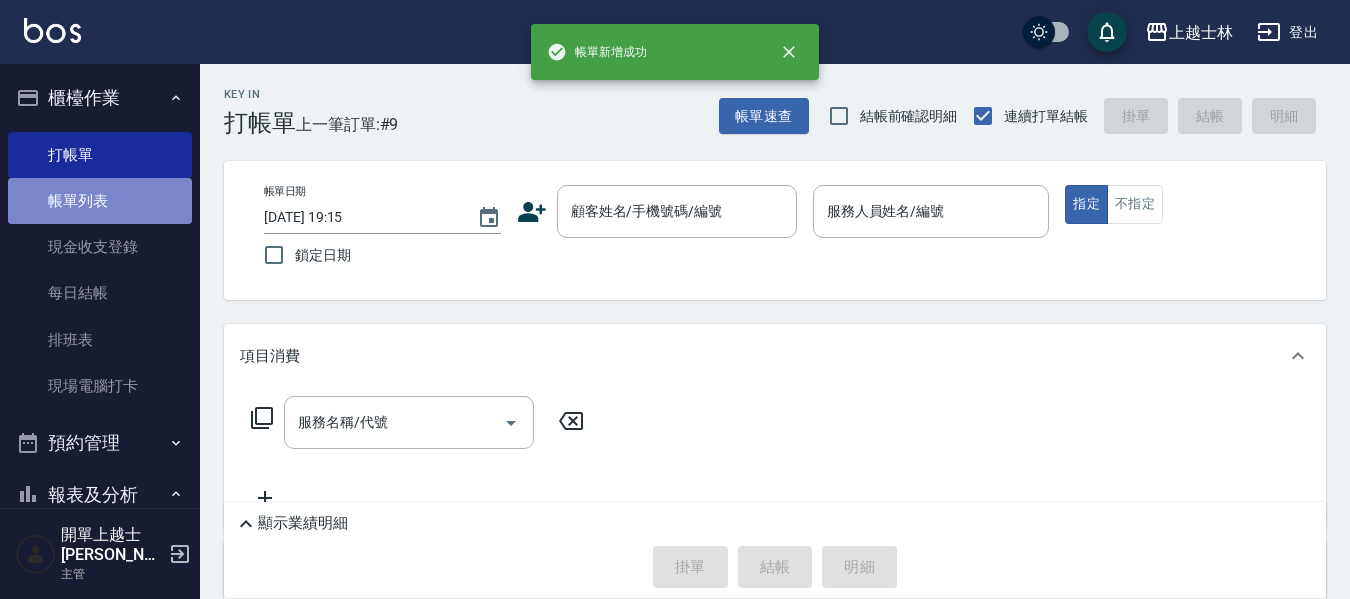 click on "帳單列表" at bounding box center [100, 201] 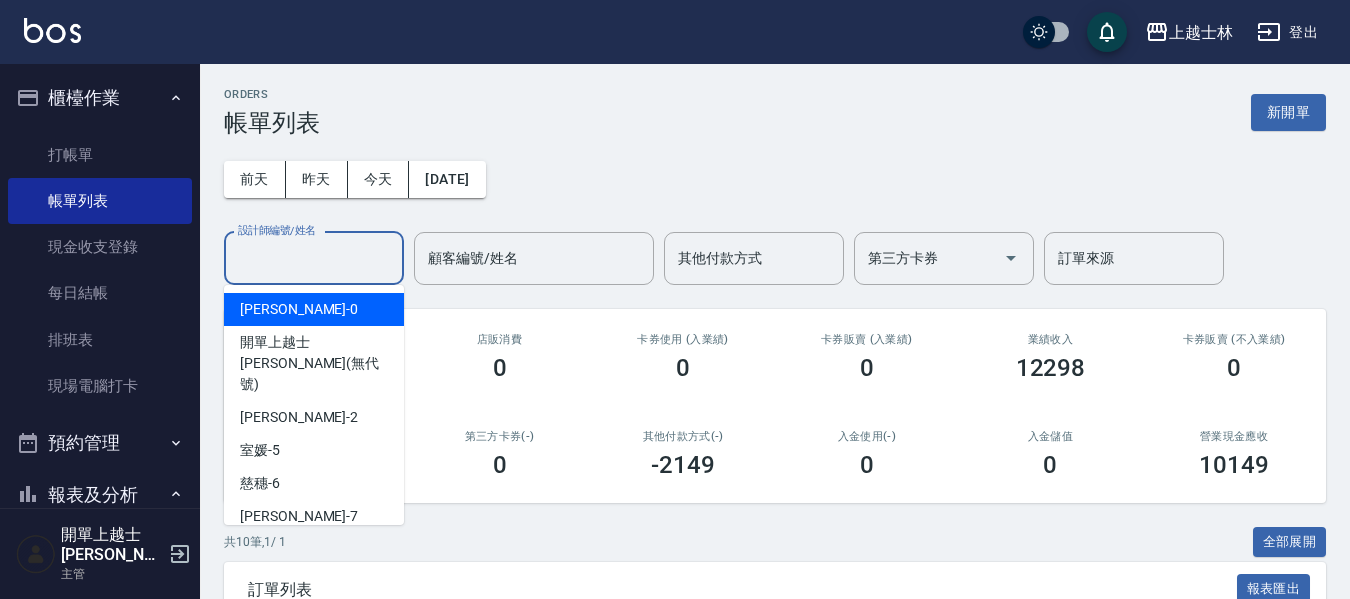 click on "設計師編號/姓名" at bounding box center (314, 258) 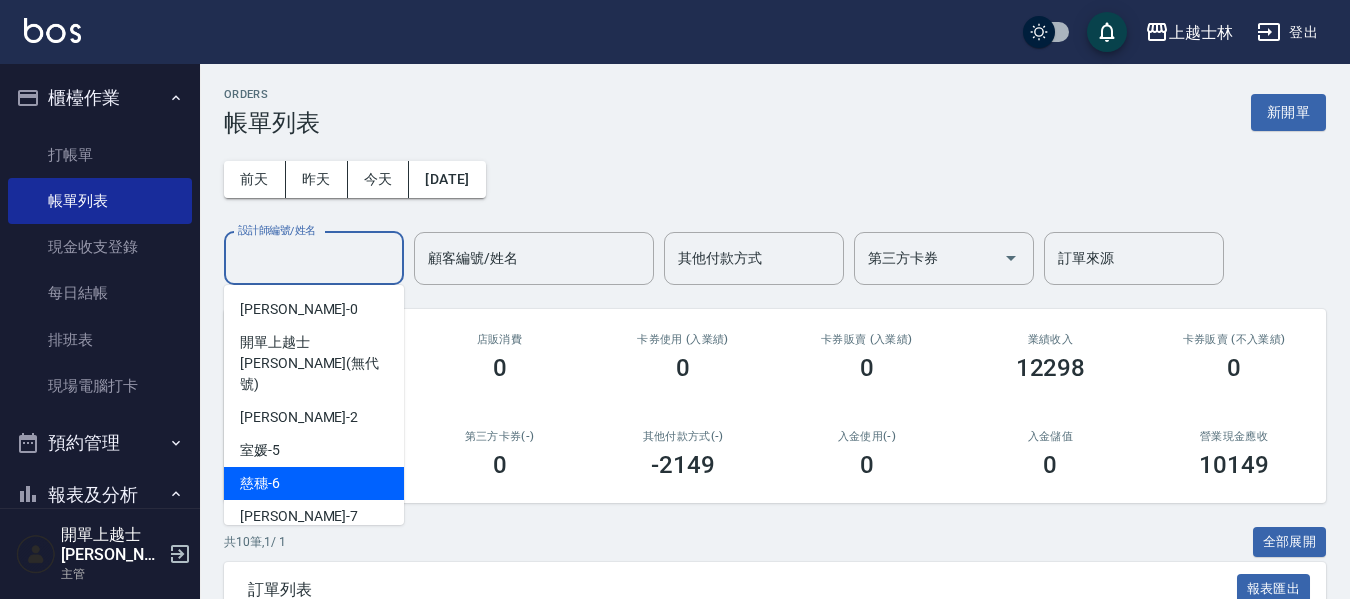 click on "慈穗 -6" at bounding box center (314, 483) 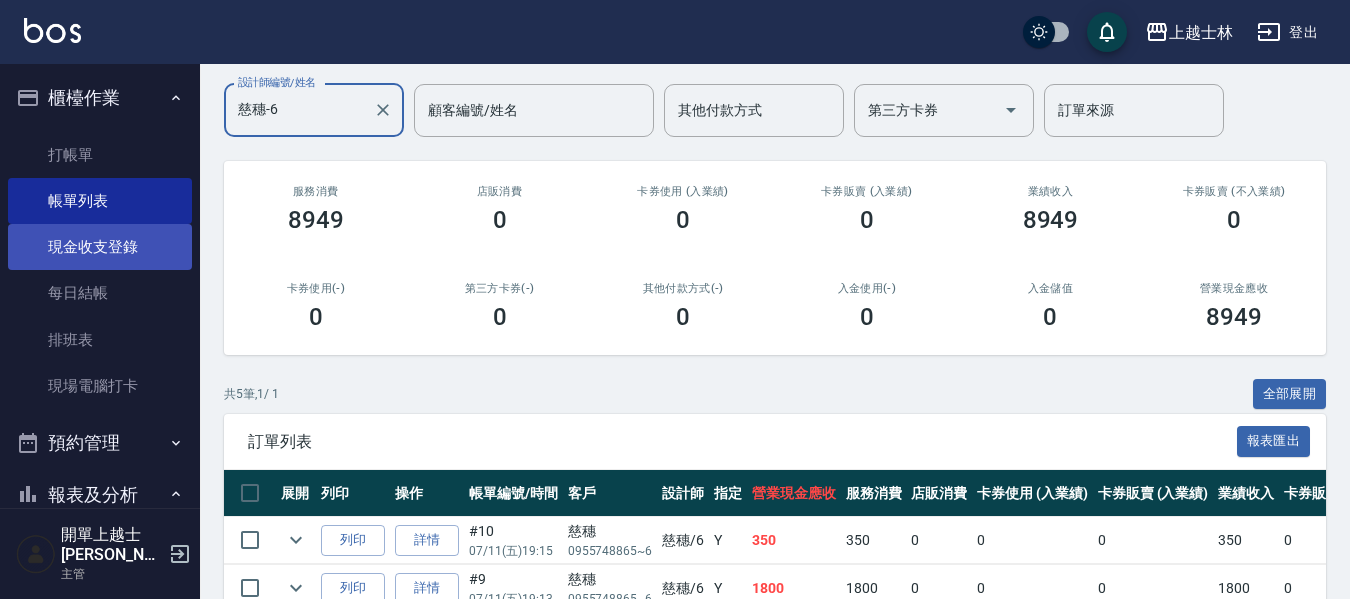 scroll, scrollTop: 0, scrollLeft: 0, axis: both 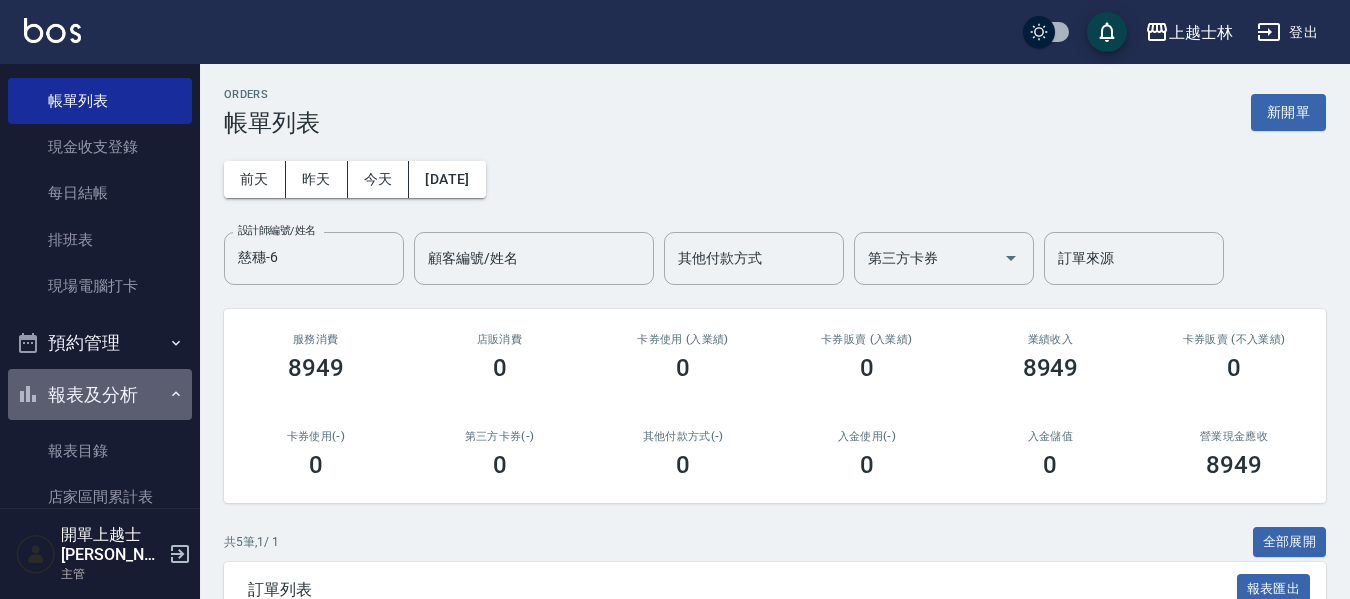 click on "報表及分析" at bounding box center [100, 395] 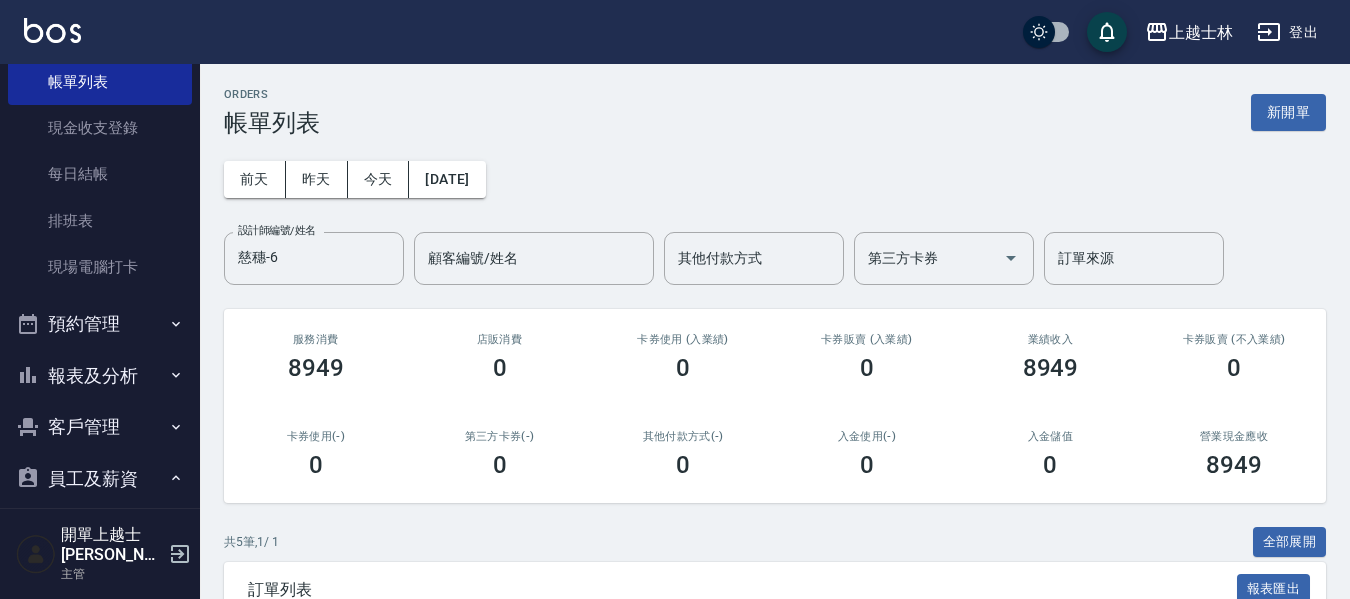 scroll, scrollTop: 100, scrollLeft: 0, axis: vertical 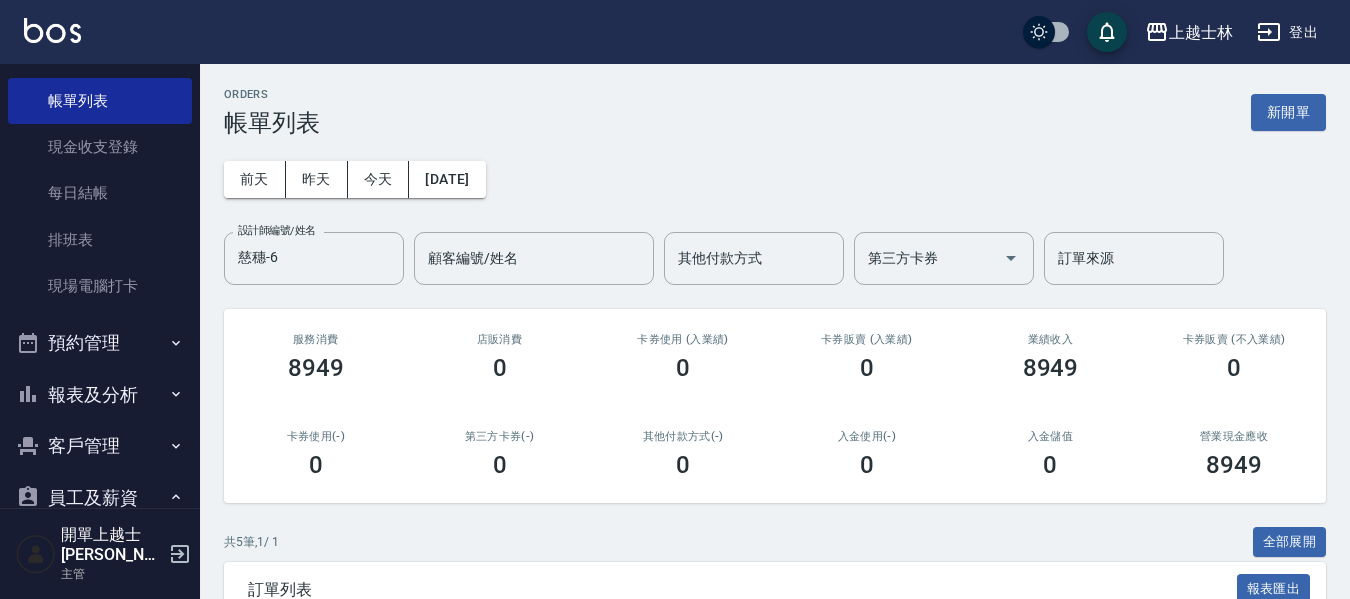 click on "報表及分析" at bounding box center [100, 395] 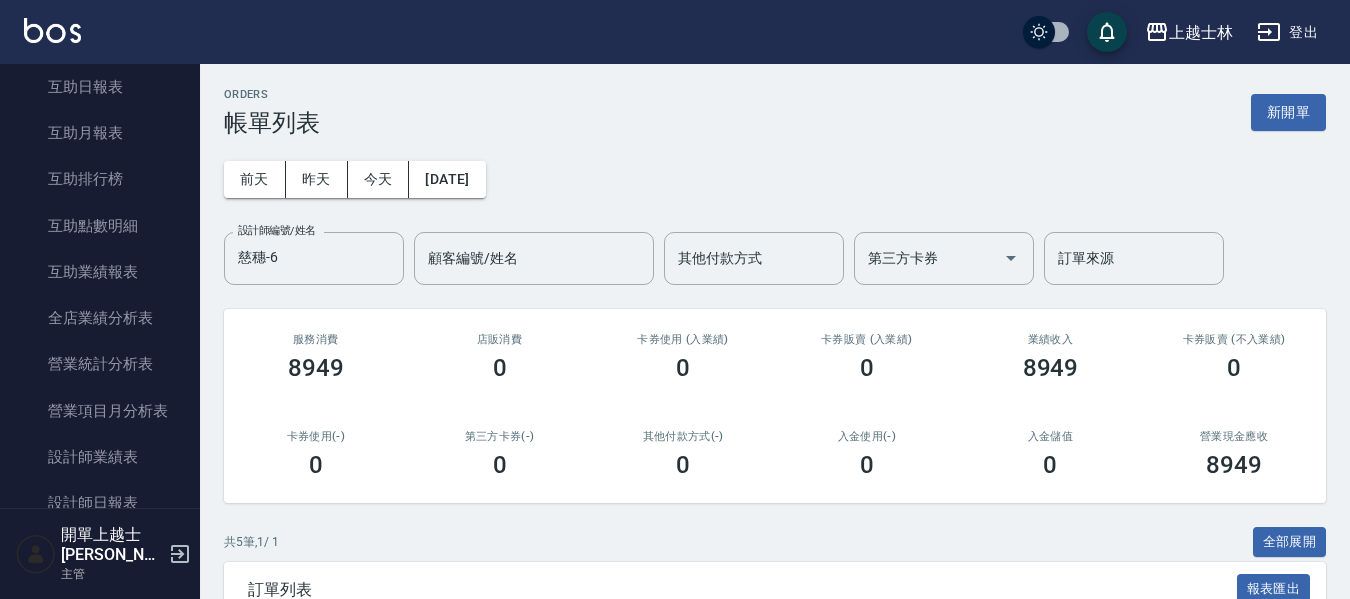 scroll, scrollTop: 700, scrollLeft: 0, axis: vertical 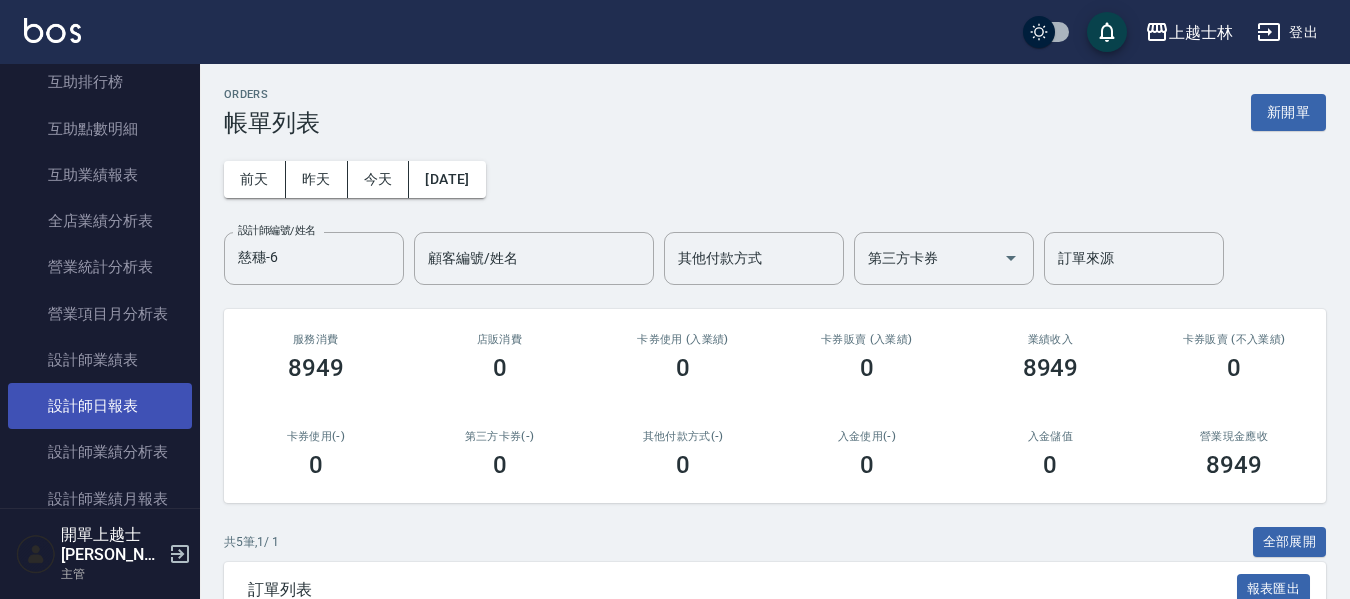 click on "設計師日報表" at bounding box center (100, 406) 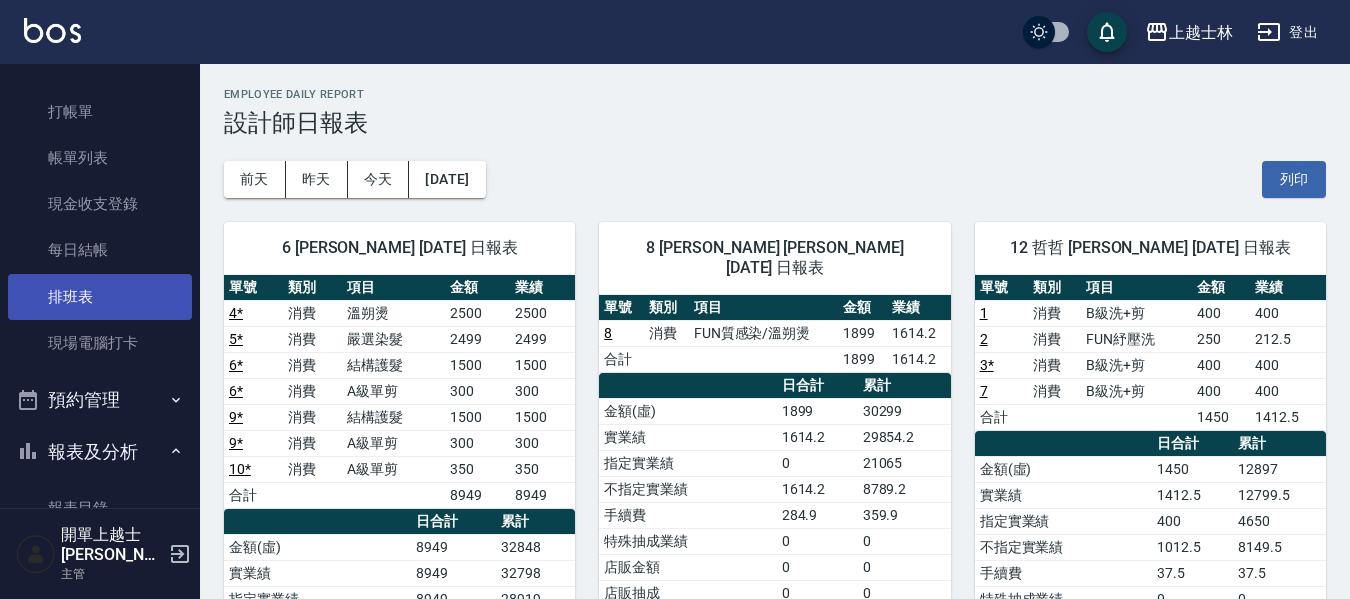 scroll, scrollTop: 0, scrollLeft: 0, axis: both 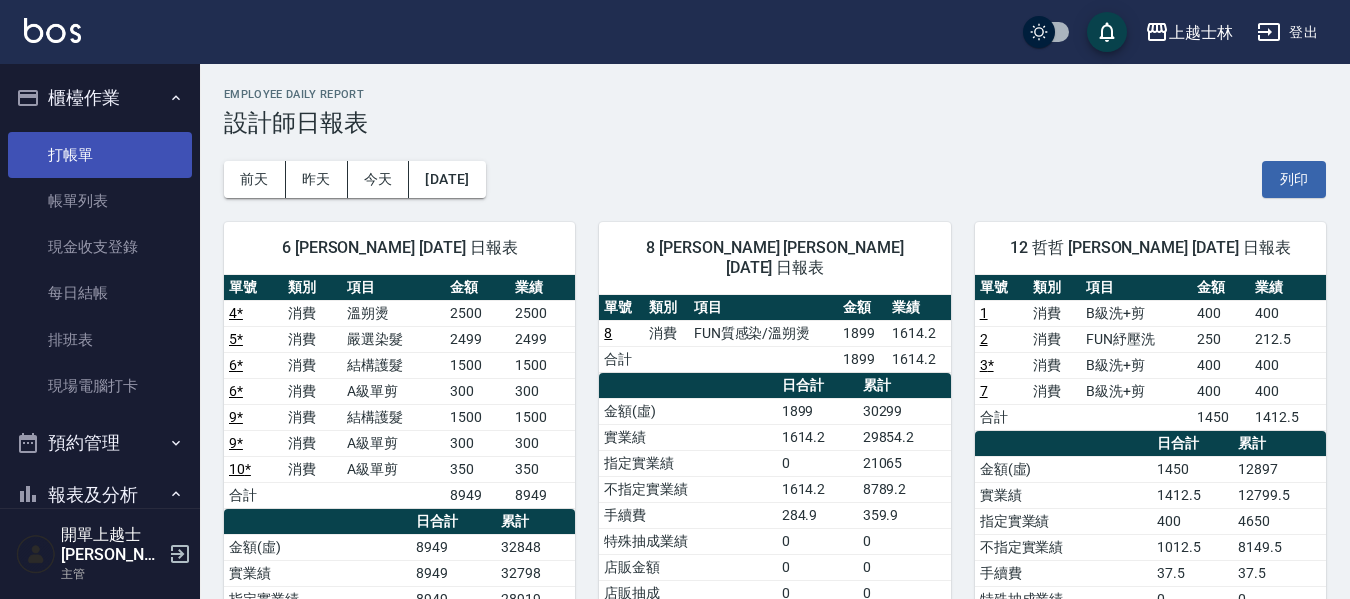 click on "打帳單" at bounding box center (100, 155) 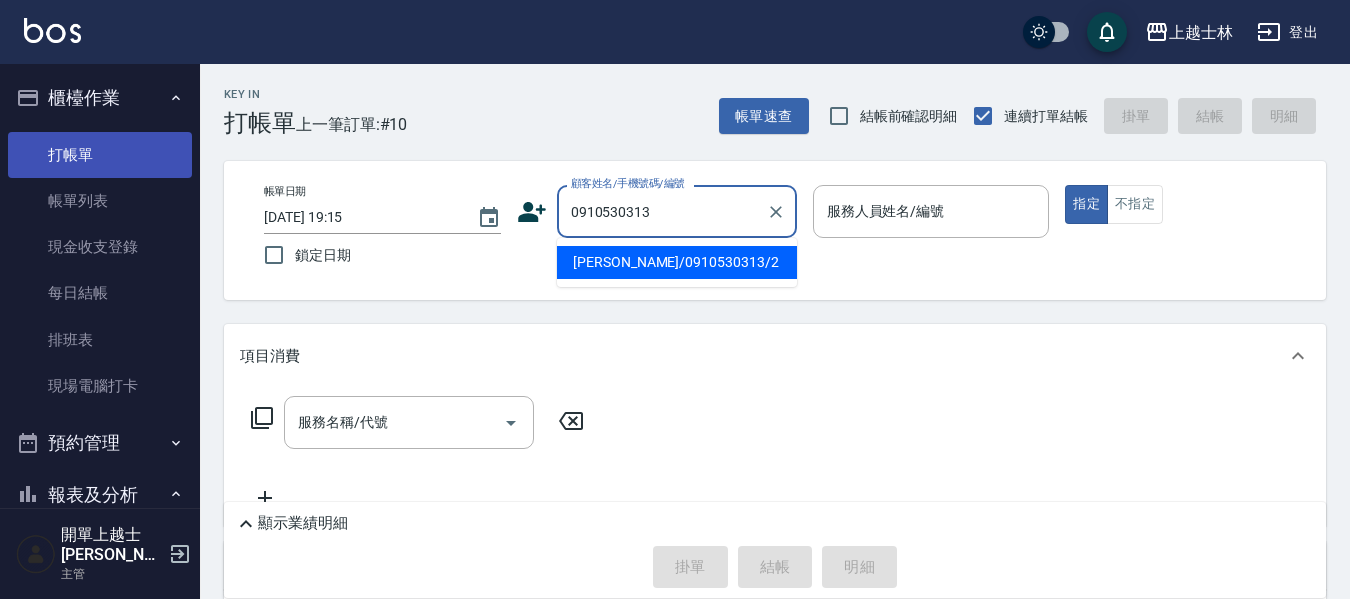 type on "[PERSON_NAME]/0910530313/2" 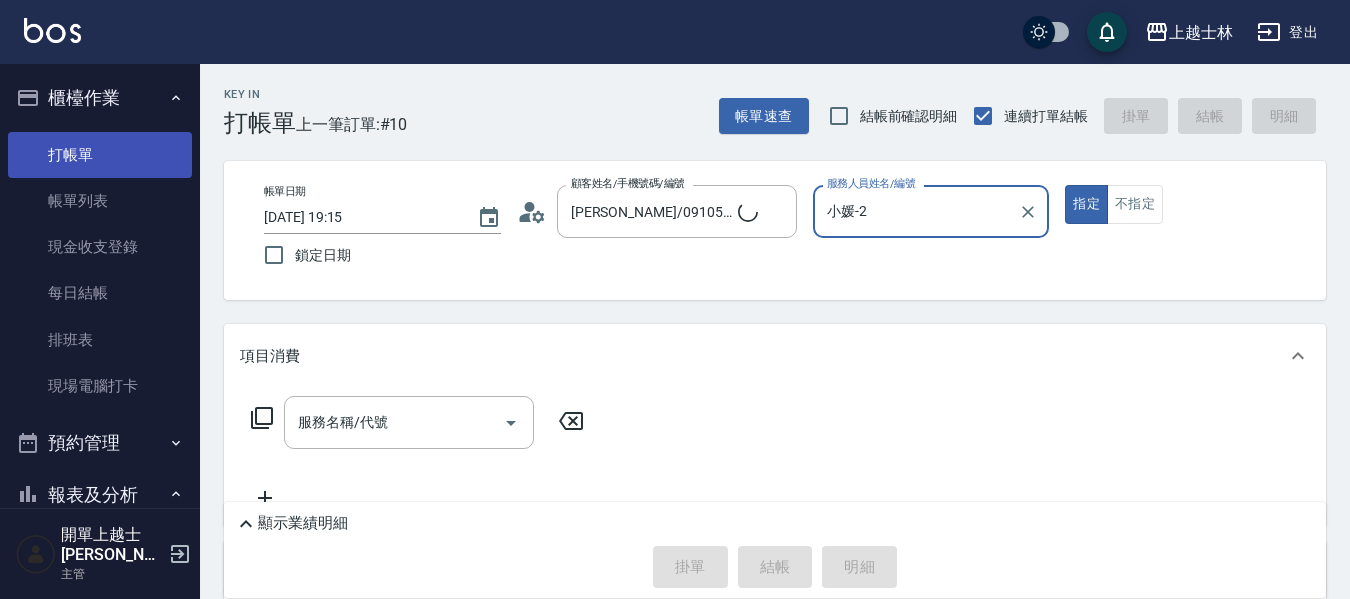 type on "小媛-2" 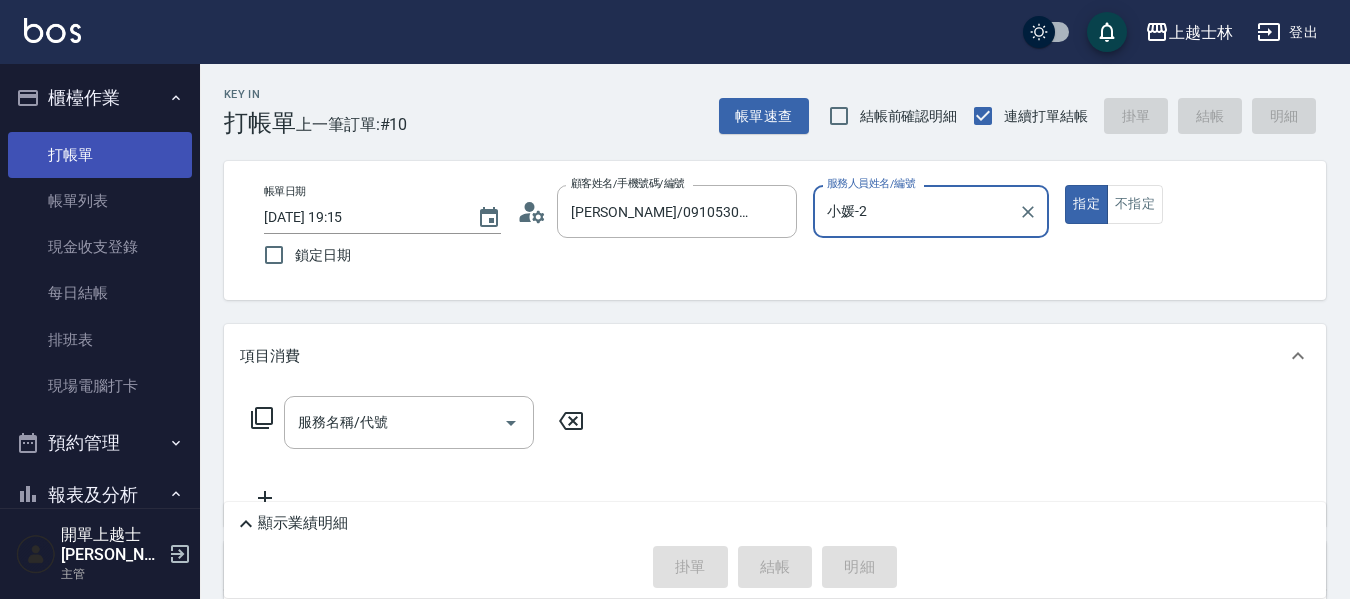 click on "指定" at bounding box center [1086, 204] 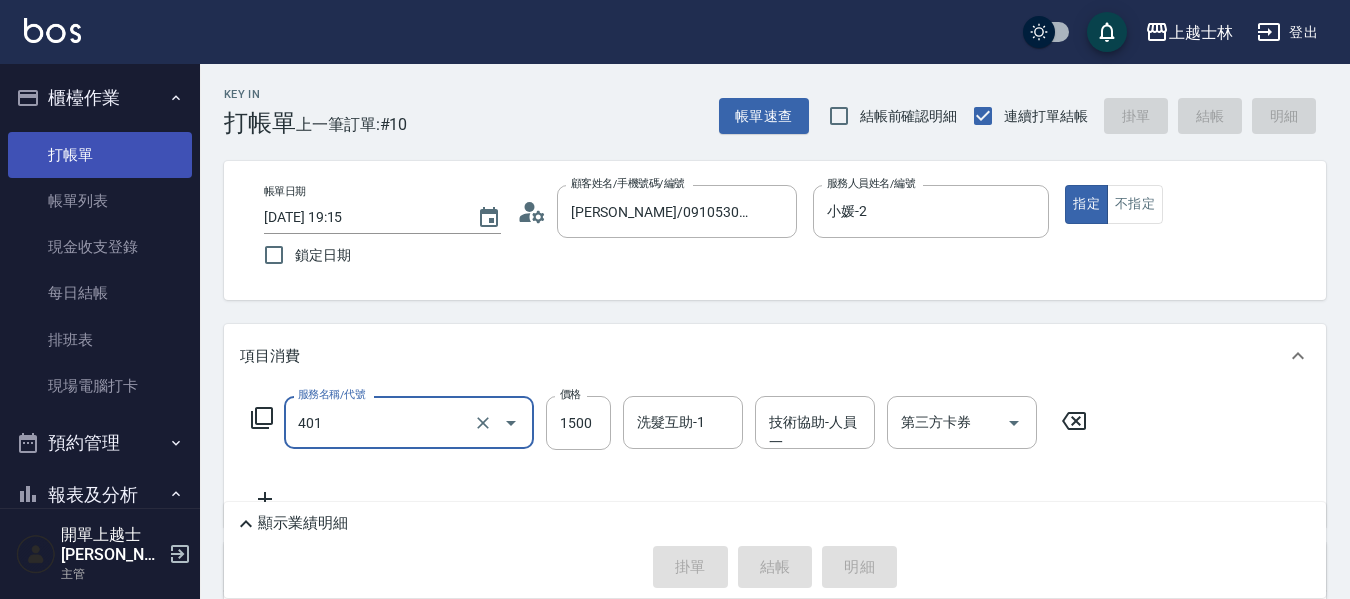 type on "401" 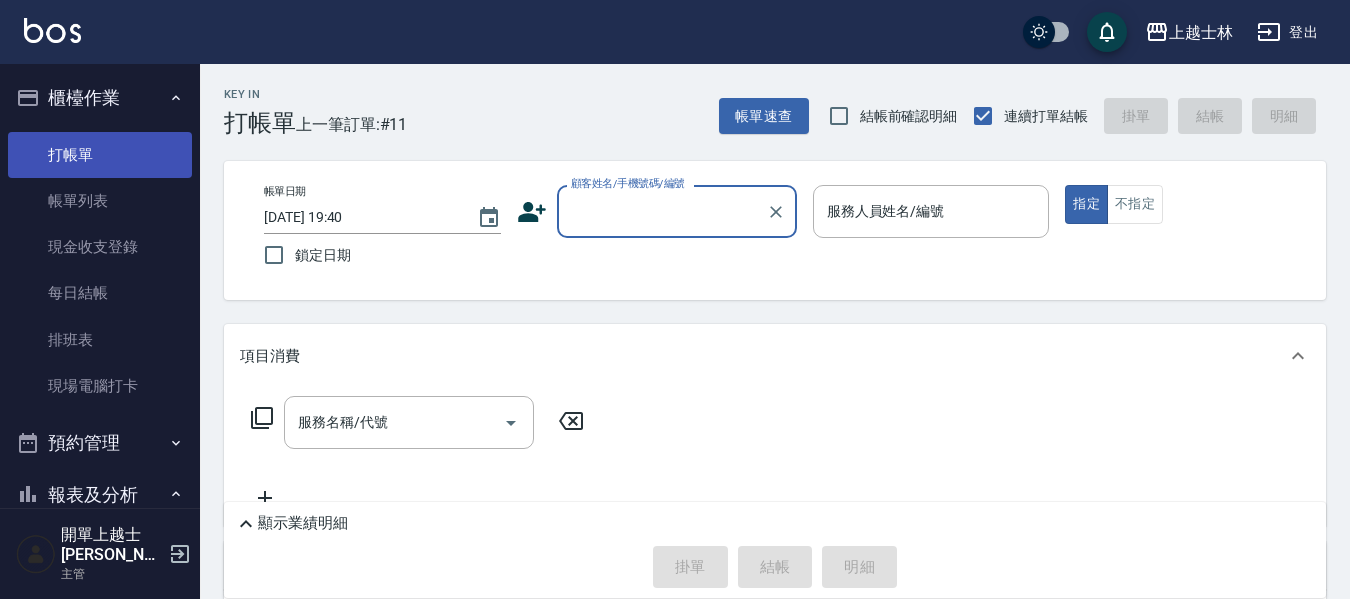 click on "打帳單" at bounding box center [100, 155] 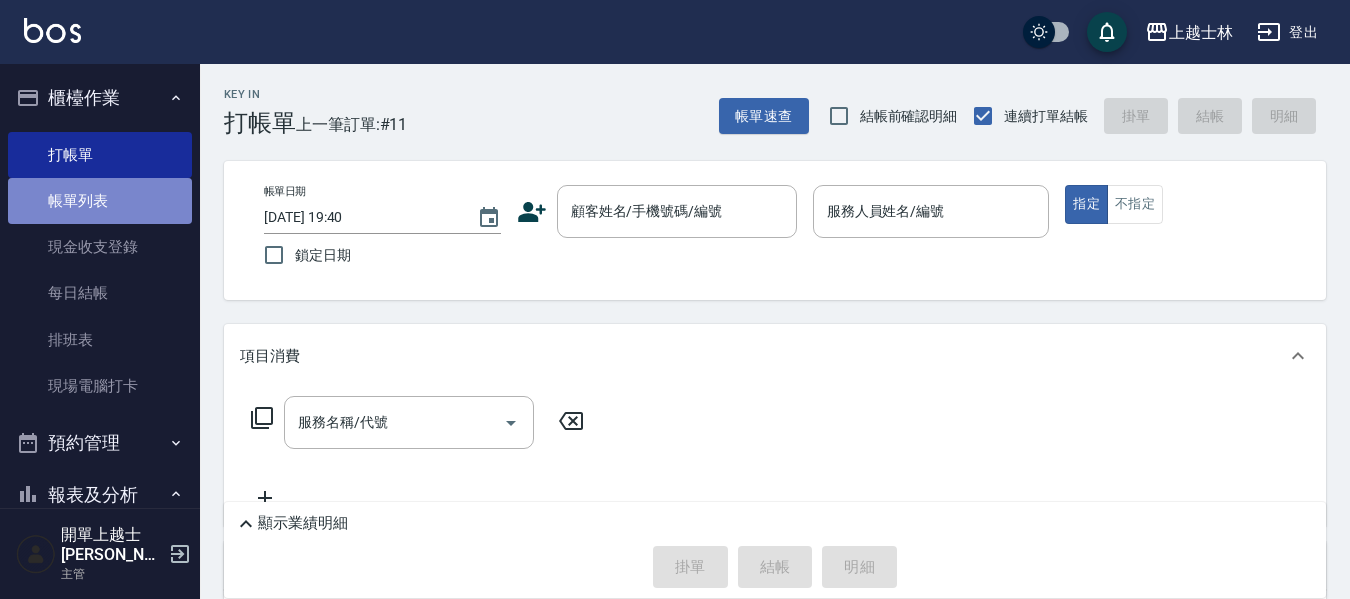 click on "帳單列表" at bounding box center [100, 201] 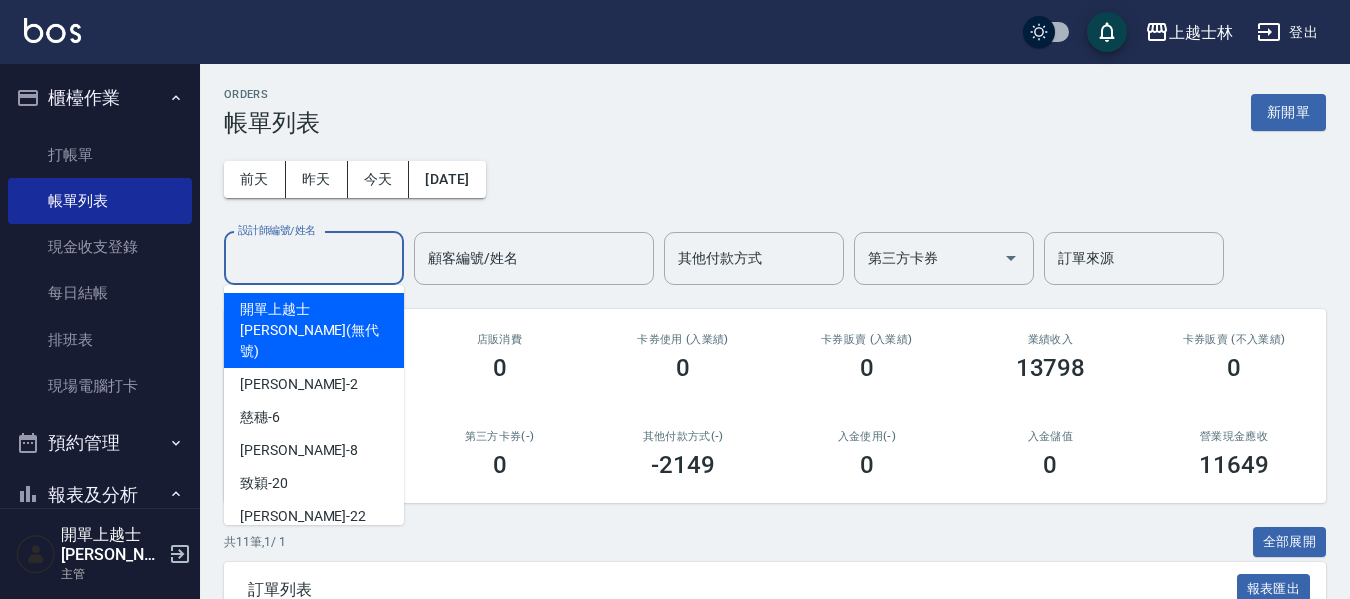 click on "設計師編號/姓名" at bounding box center (314, 258) 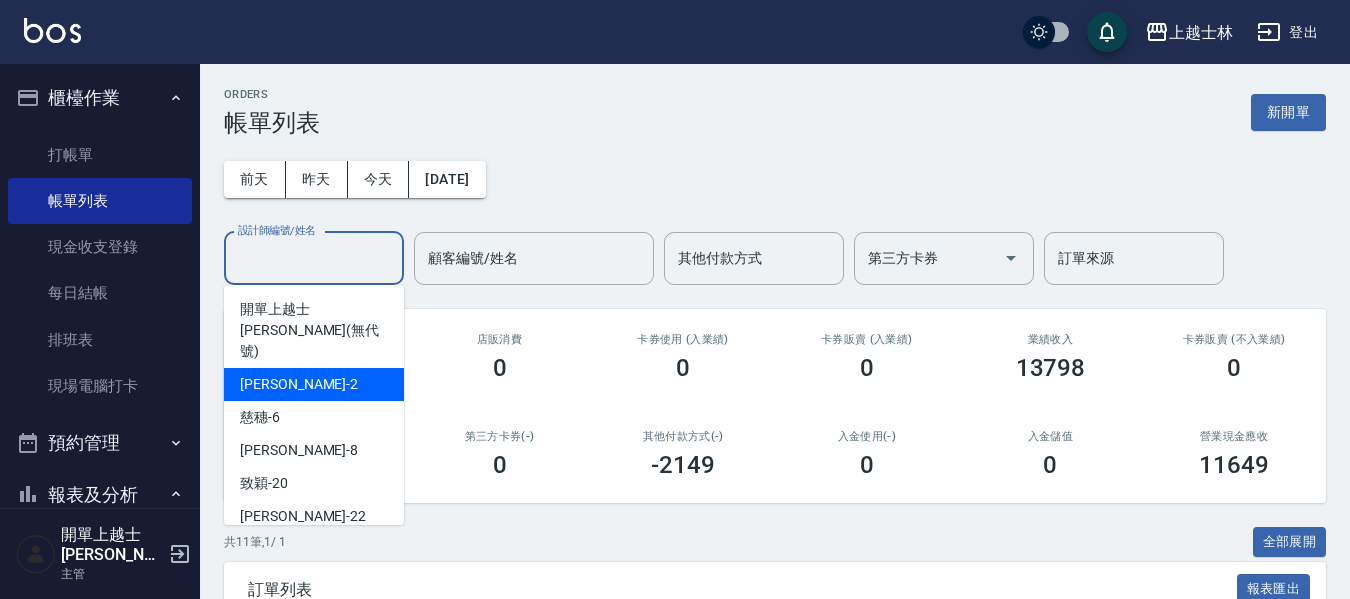 click on "小媛 -2" at bounding box center [314, 384] 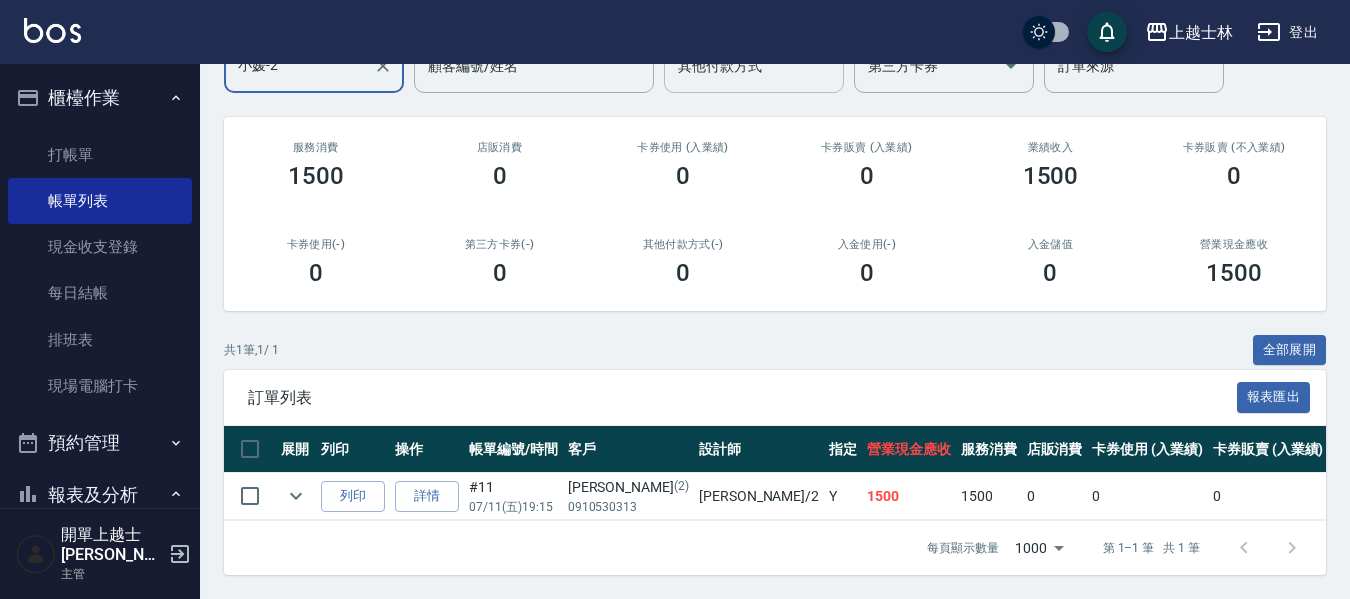 scroll, scrollTop: 207, scrollLeft: 0, axis: vertical 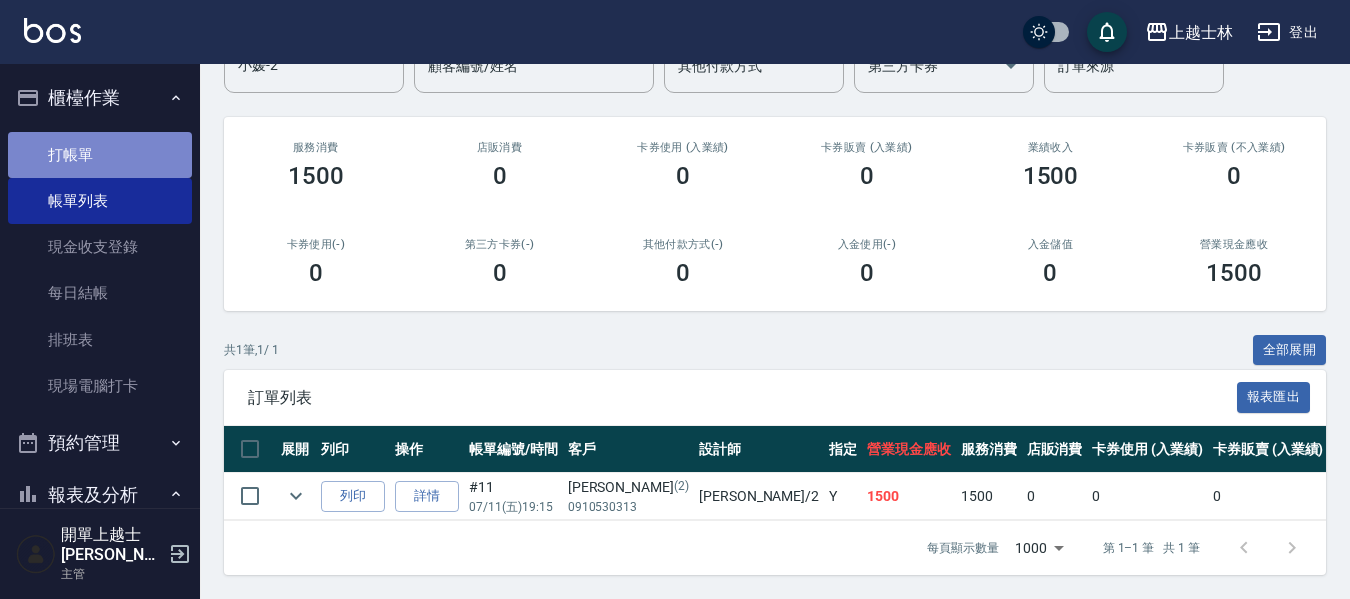click on "打帳單" at bounding box center (100, 155) 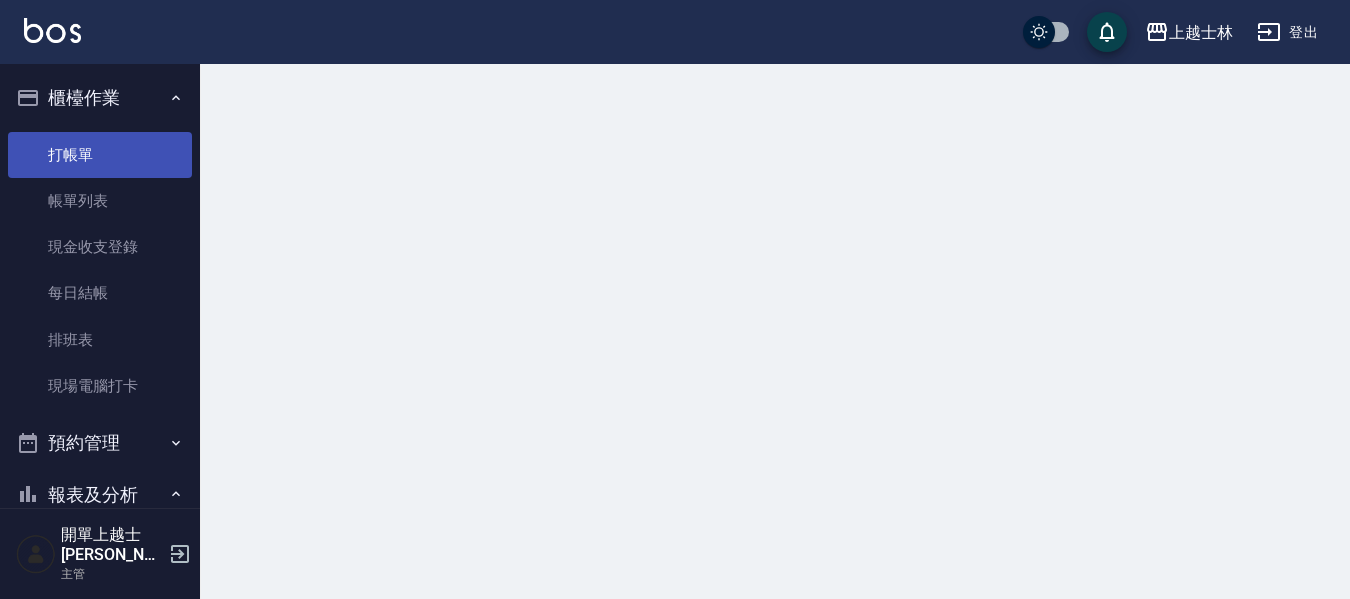 scroll, scrollTop: 0, scrollLeft: 0, axis: both 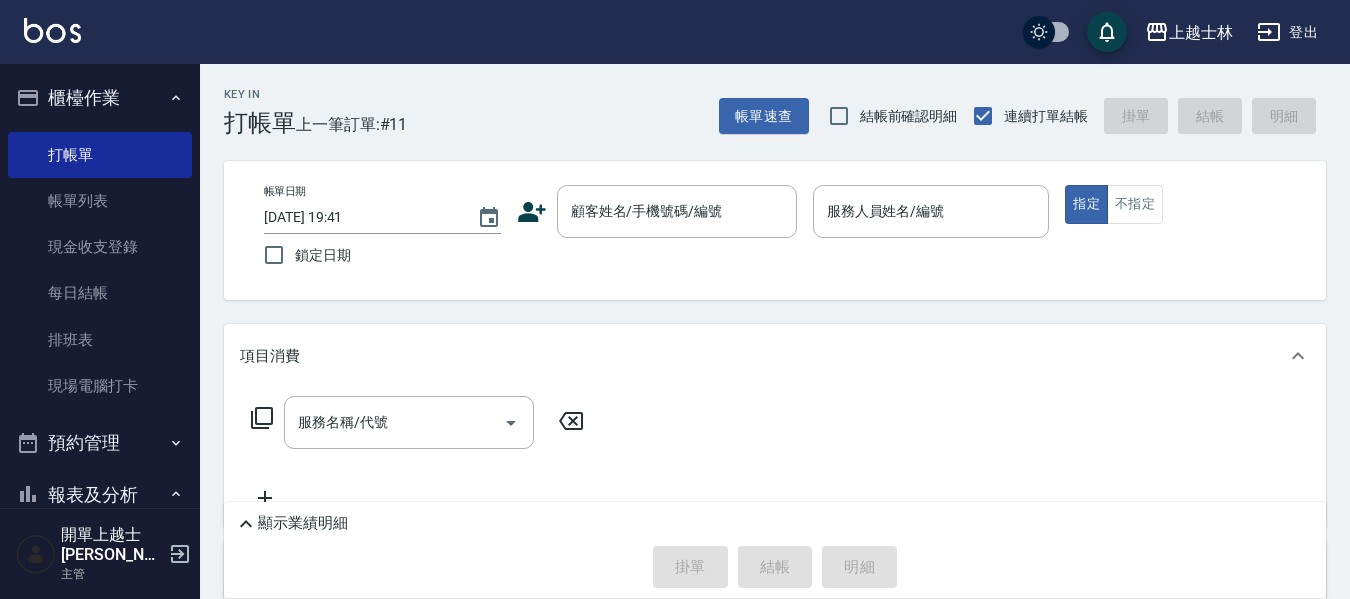 drag, startPoint x: 244, startPoint y: 93, endPoint x: 241, endPoint y: 75, distance: 18.248287 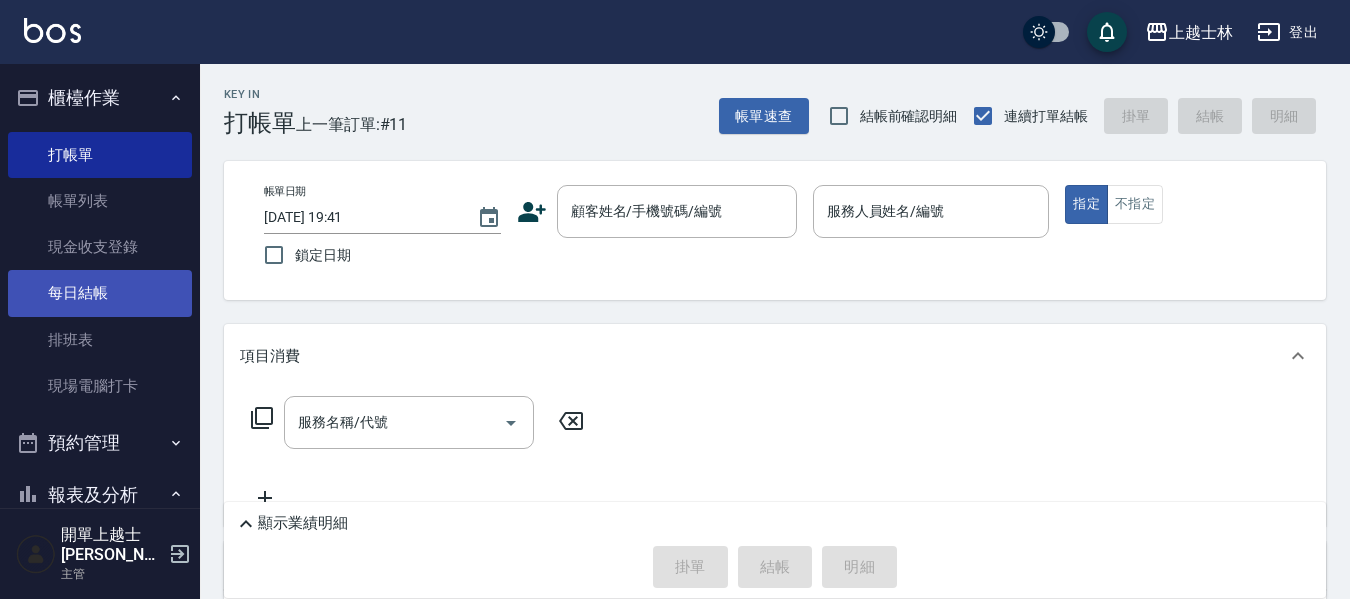 drag, startPoint x: 241, startPoint y: 75, endPoint x: 117, endPoint y: 298, distance: 255.15681 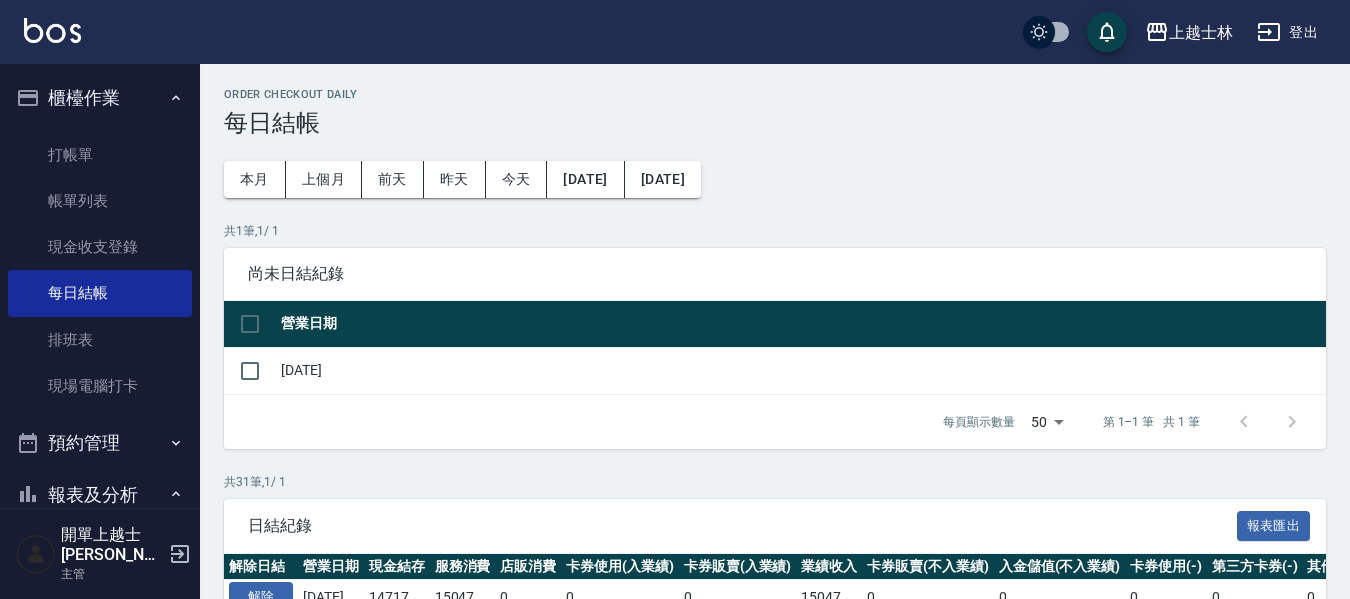 drag, startPoint x: 252, startPoint y: 325, endPoint x: 292, endPoint y: 342, distance: 43.462627 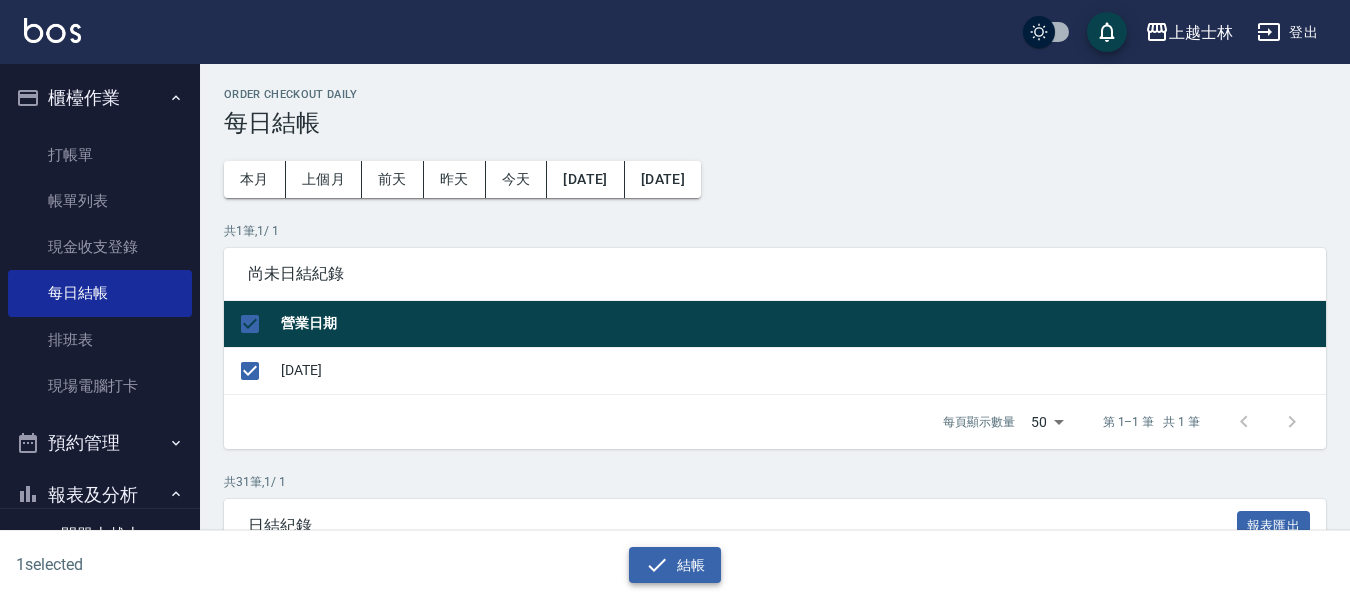 click 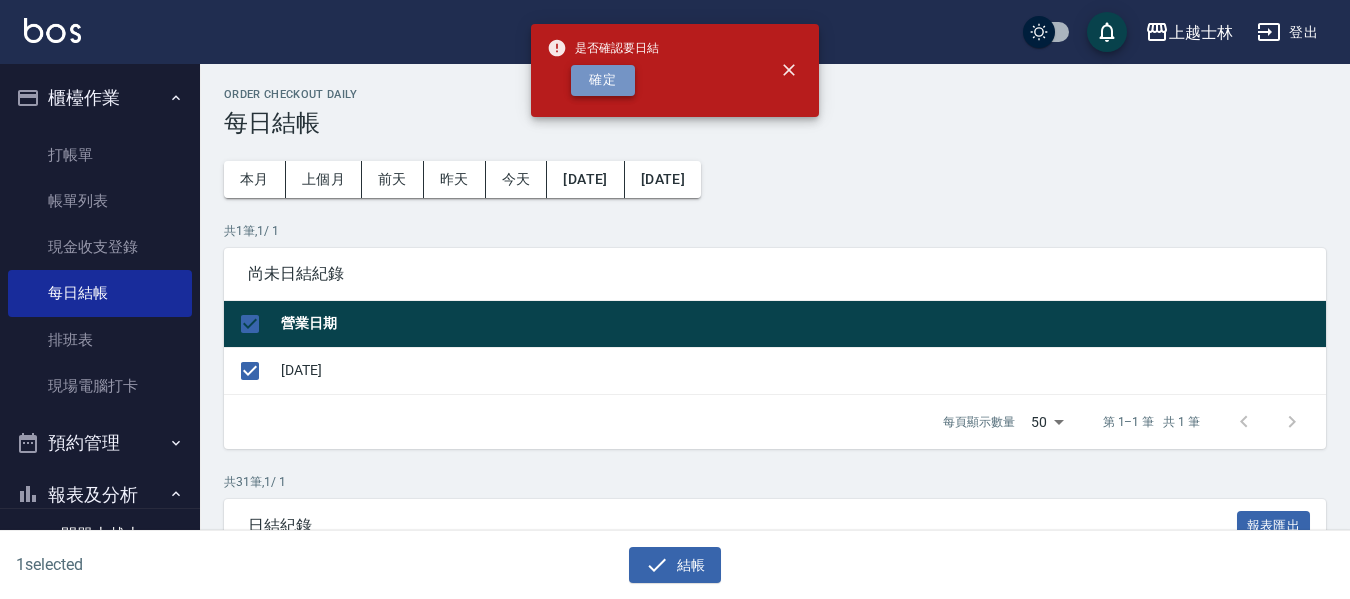 click on "確定" at bounding box center (603, 80) 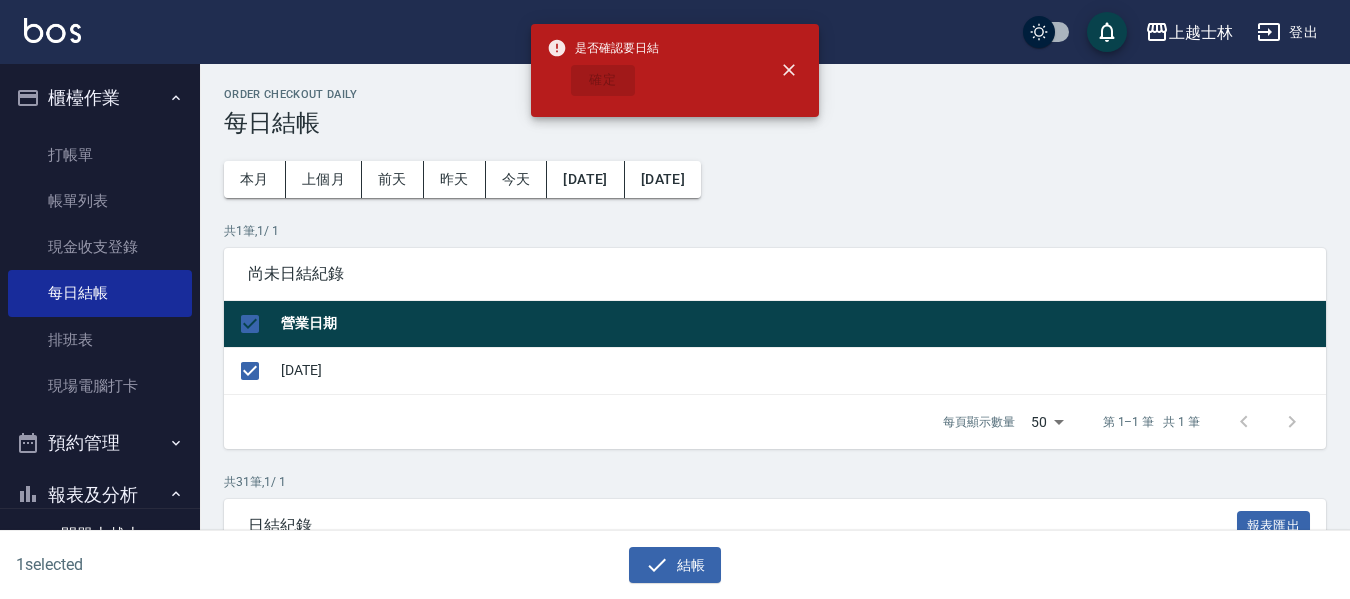 checkbox on "false" 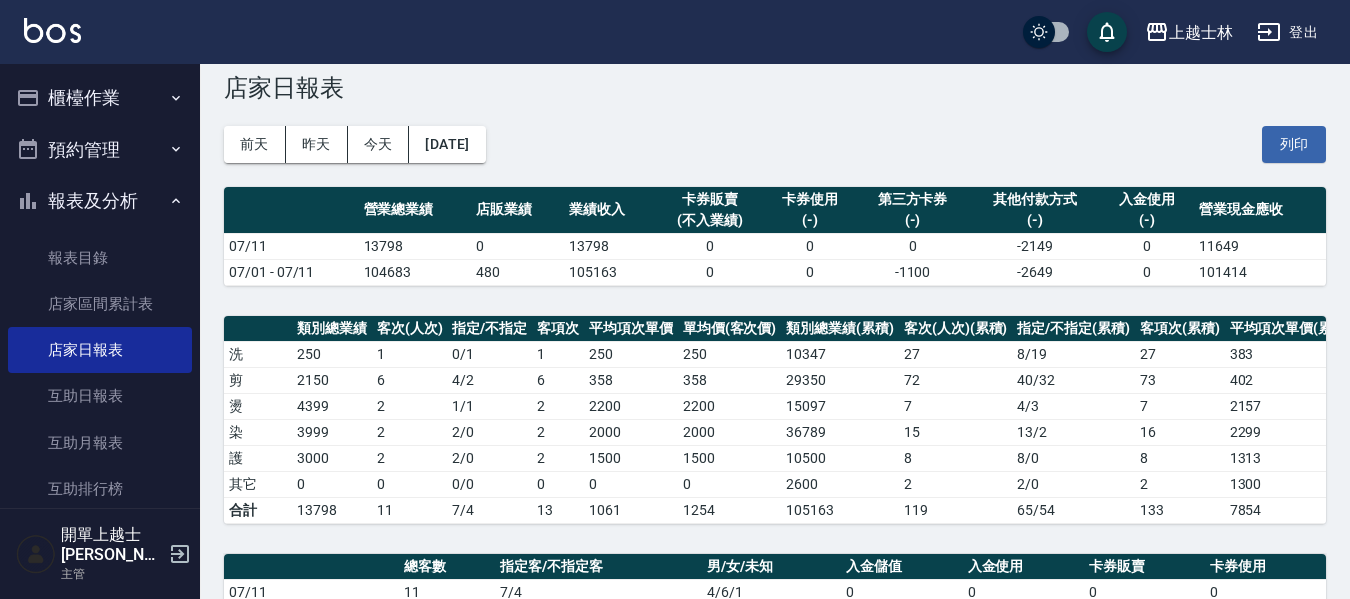 scroll, scrollTop: 0, scrollLeft: 0, axis: both 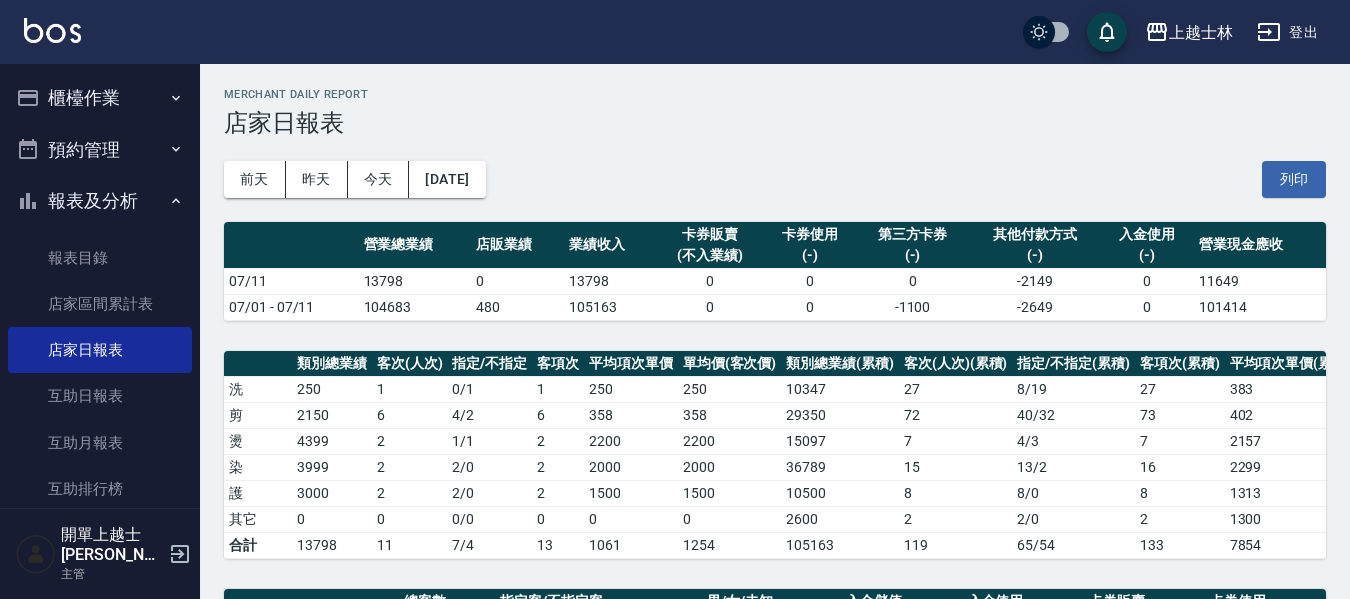 click on "櫃檯作業" at bounding box center (100, 98) 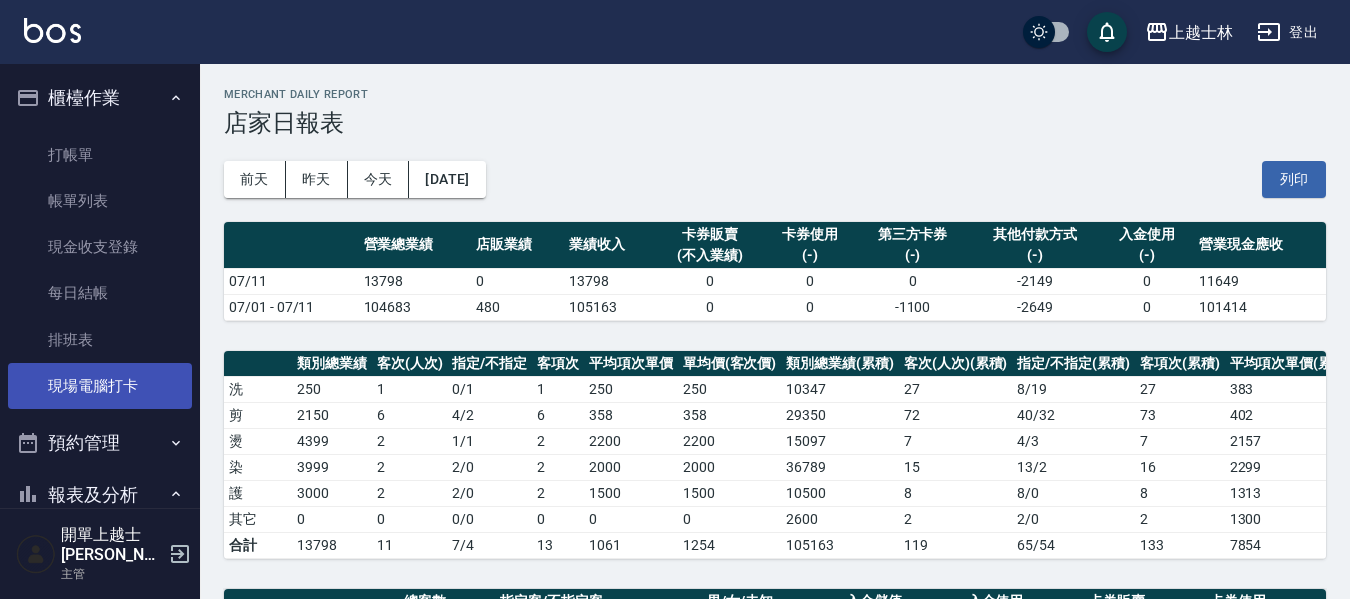 click on "現場電腦打卡" at bounding box center [100, 386] 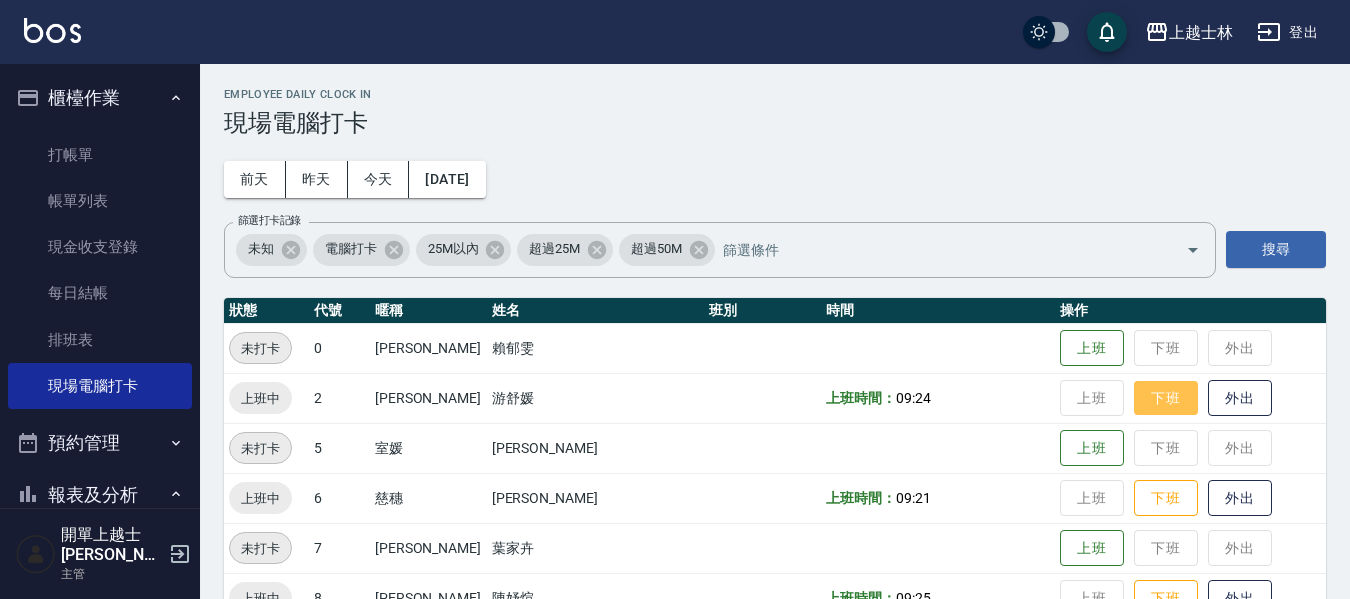 click on "下班" at bounding box center [1166, 398] 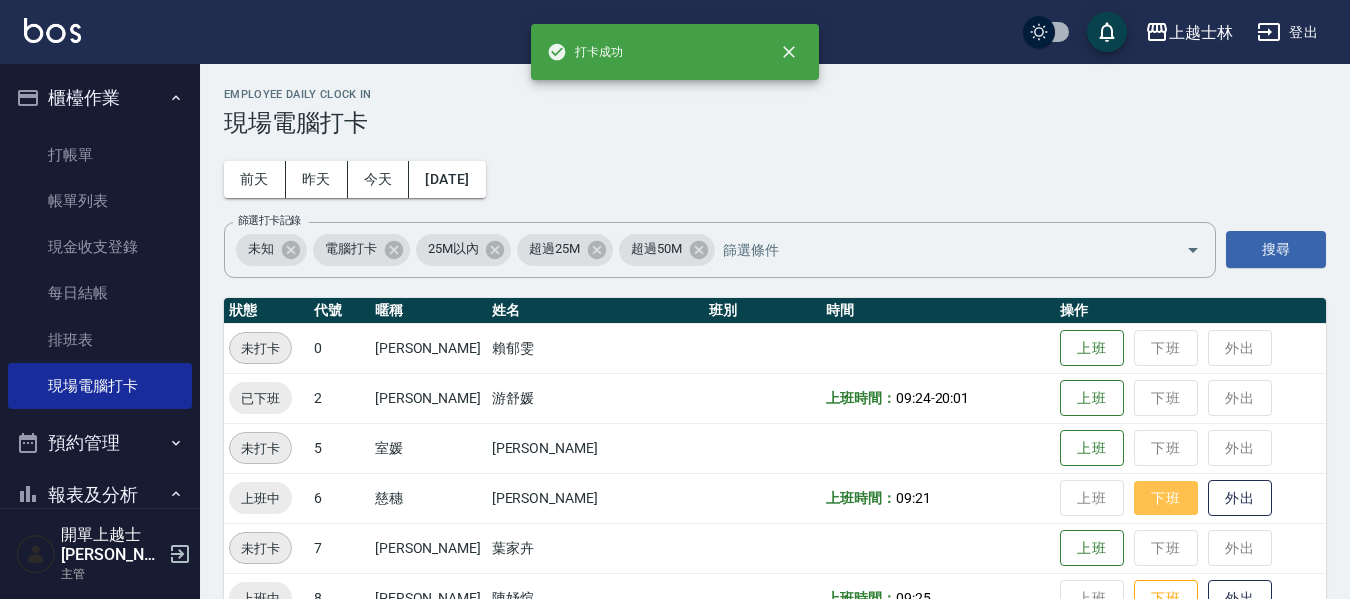 click on "下班" at bounding box center [1166, 498] 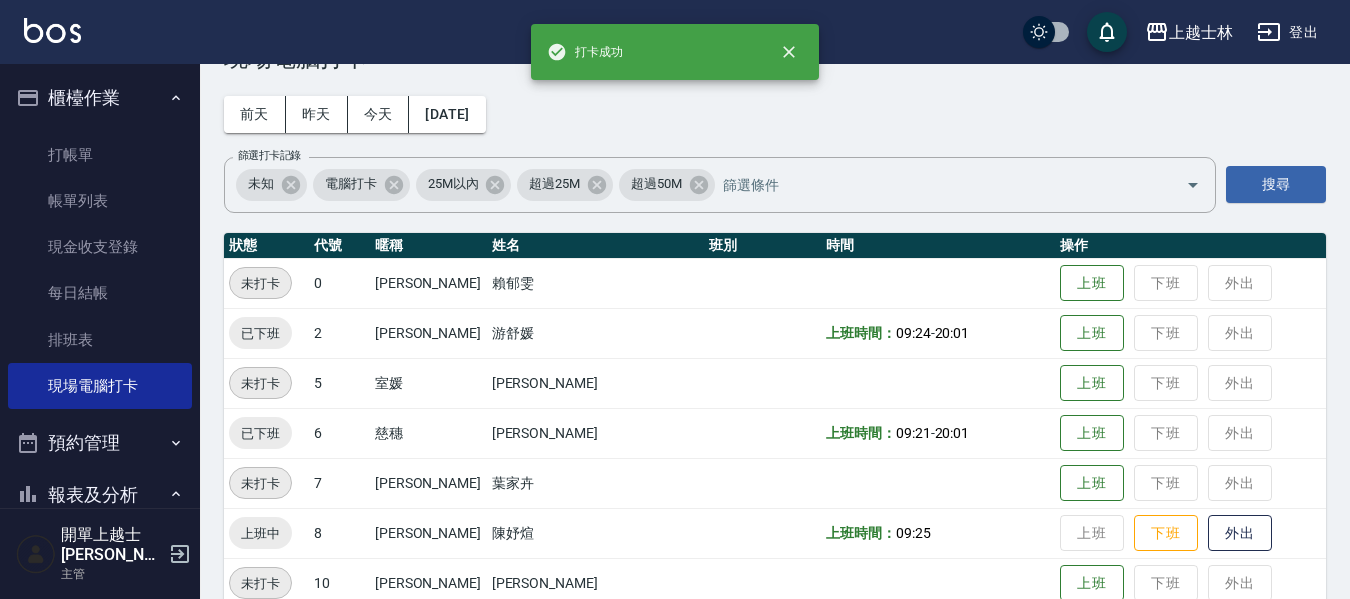 scroll, scrollTop: 100, scrollLeft: 0, axis: vertical 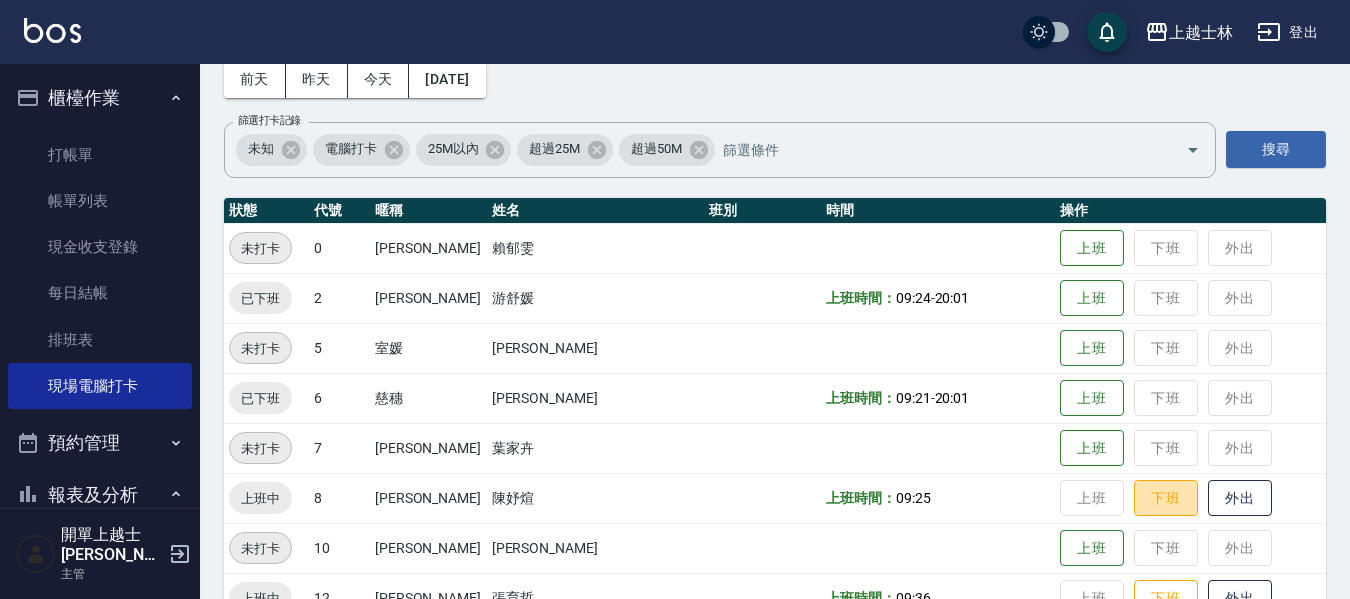 click on "下班" at bounding box center (1166, 498) 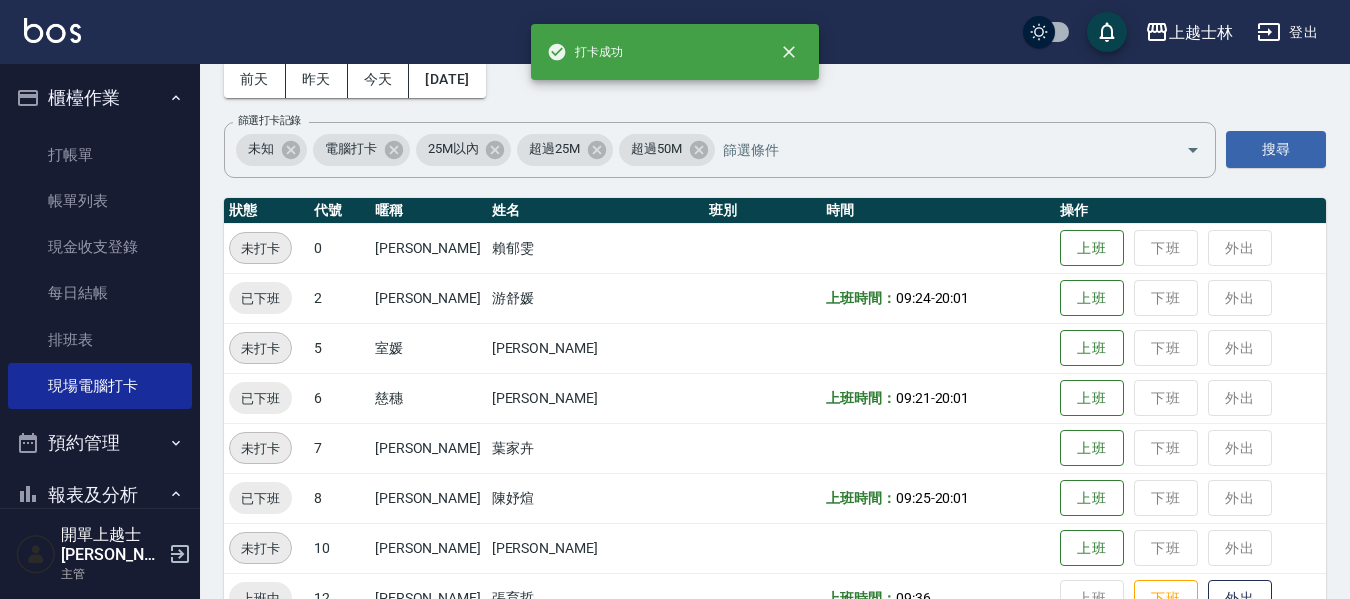 scroll, scrollTop: 200, scrollLeft: 0, axis: vertical 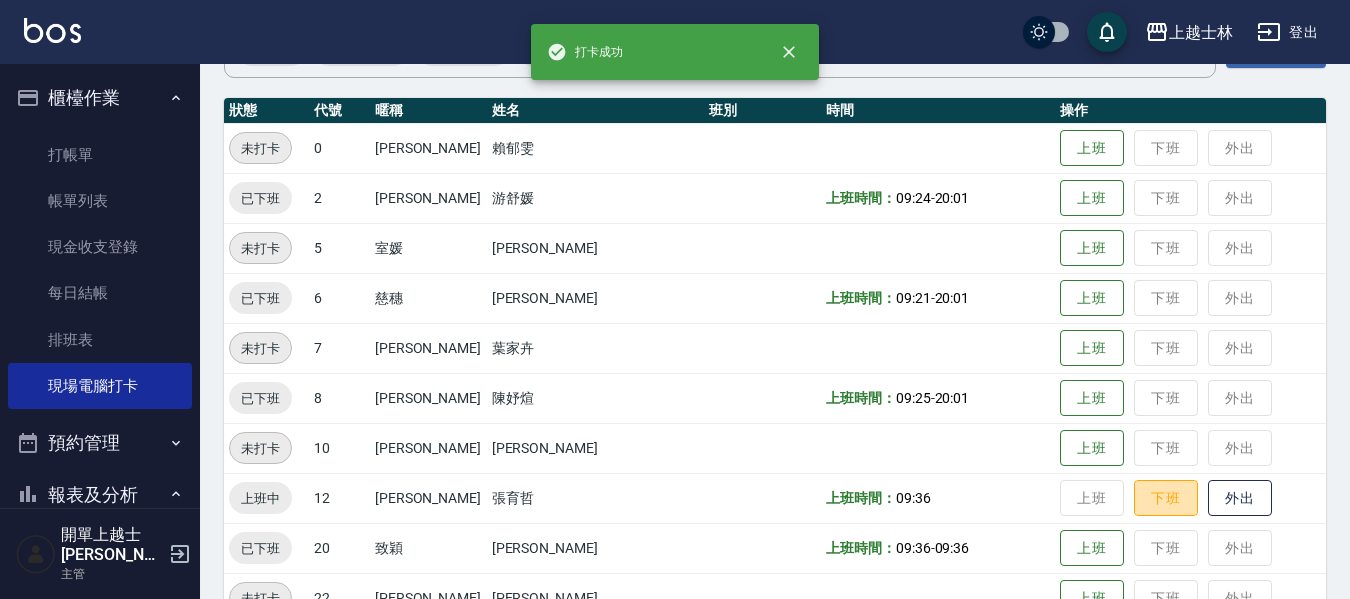 click on "下班" at bounding box center (1166, 498) 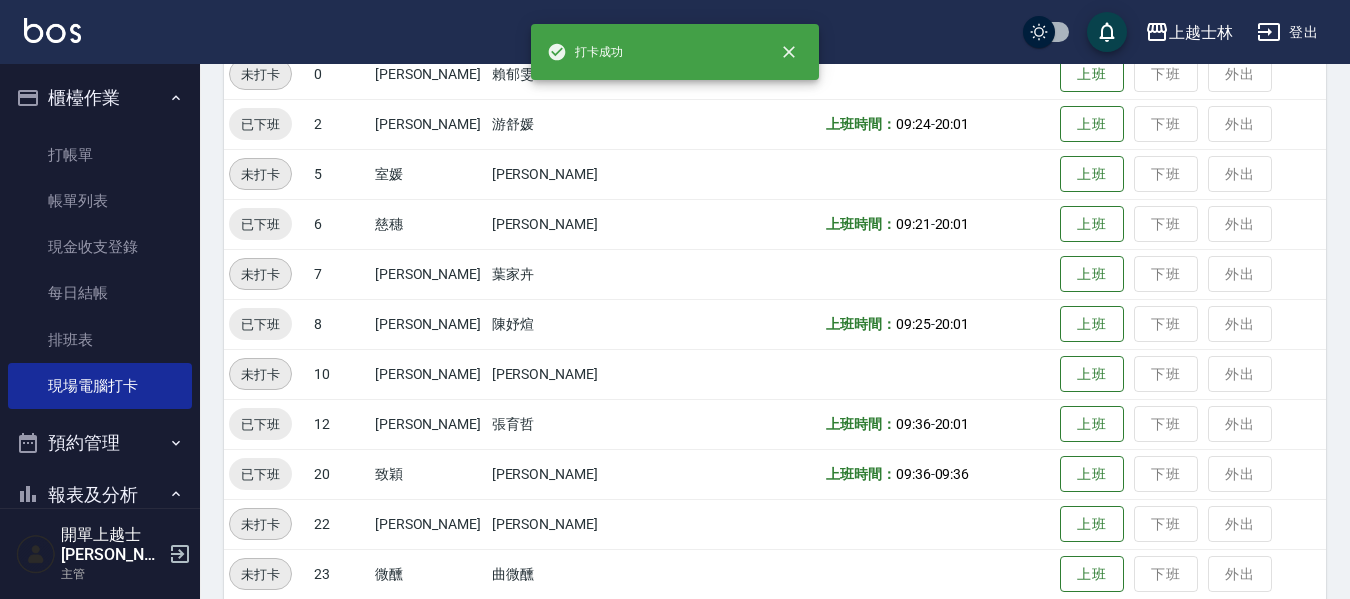scroll, scrollTop: 500, scrollLeft: 0, axis: vertical 